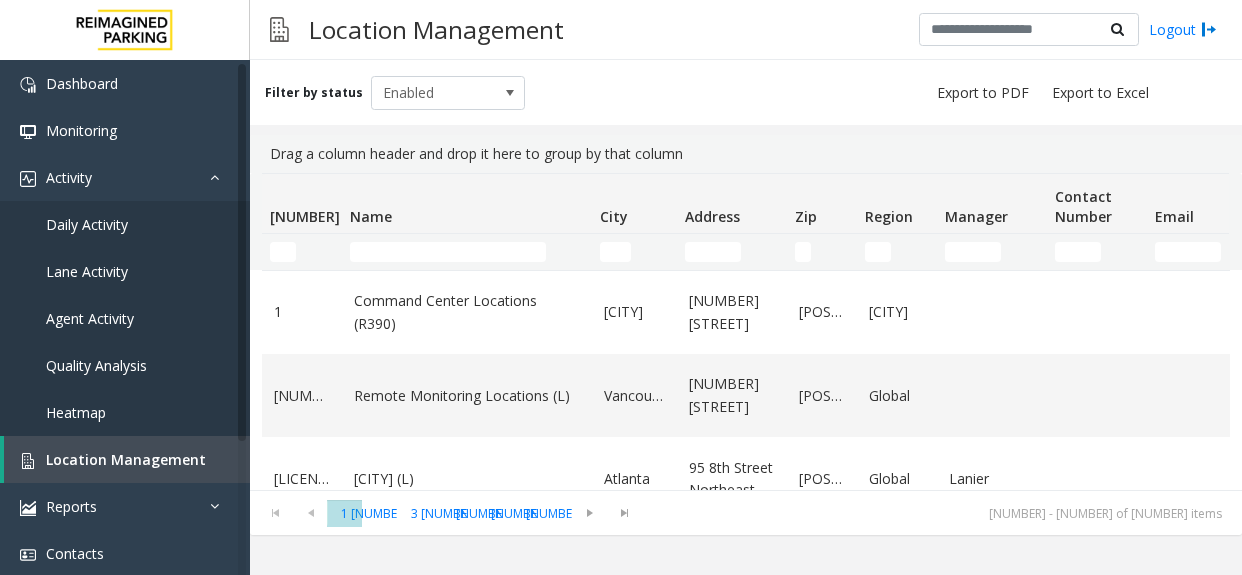 scroll, scrollTop: 0, scrollLeft: 0, axis: both 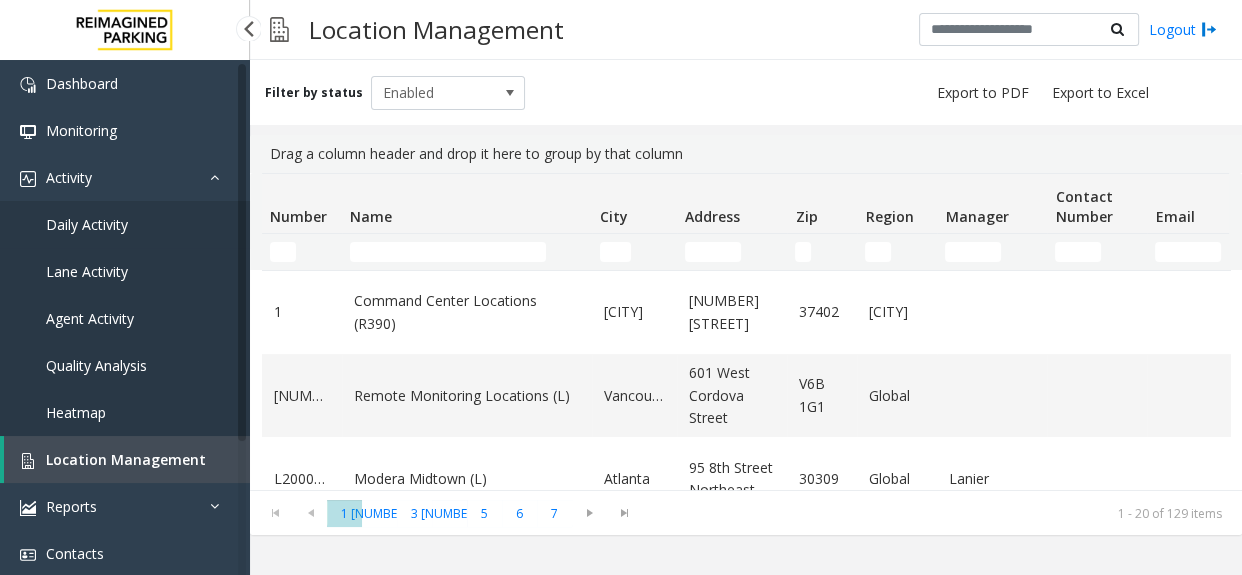 click on "Daily Activity" at bounding box center [125, 224] 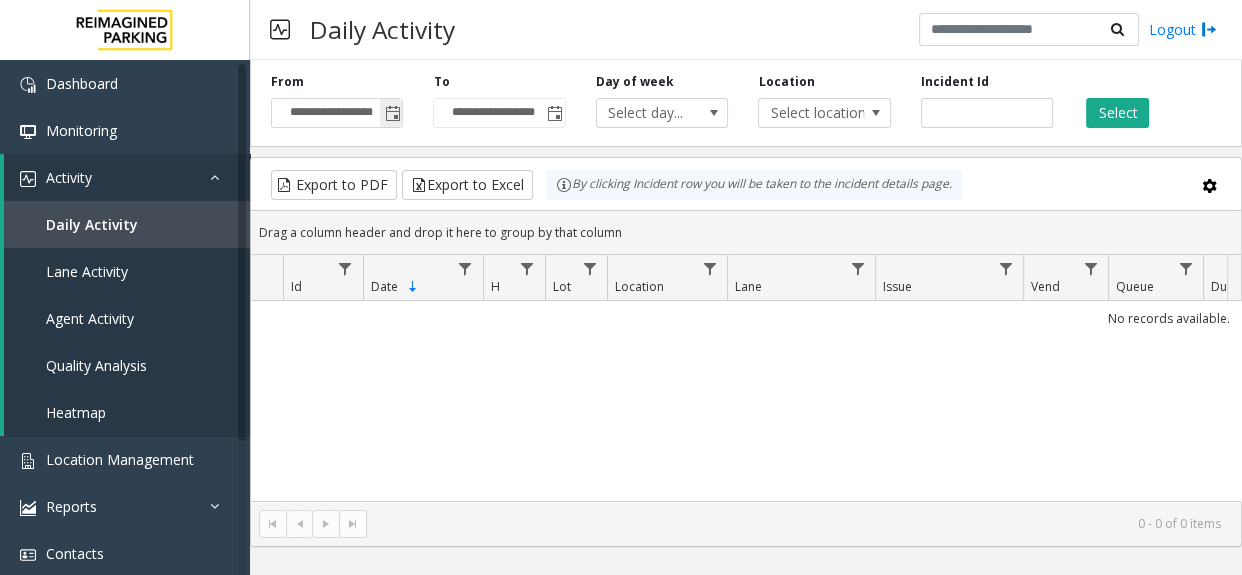 click 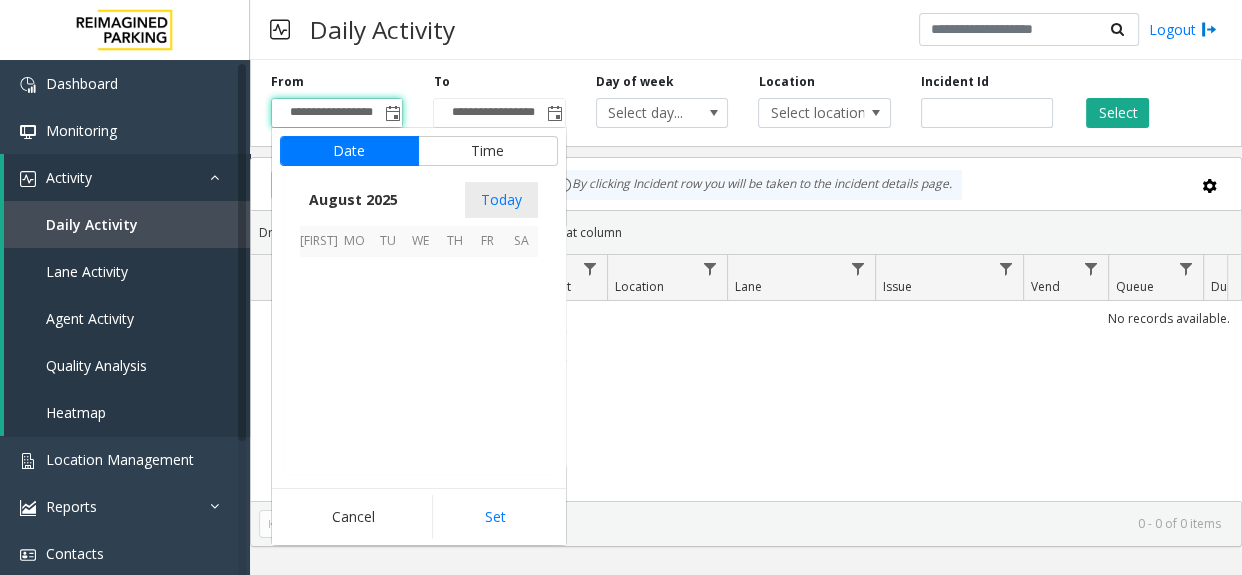 scroll, scrollTop: 358575, scrollLeft: 0, axis: vertical 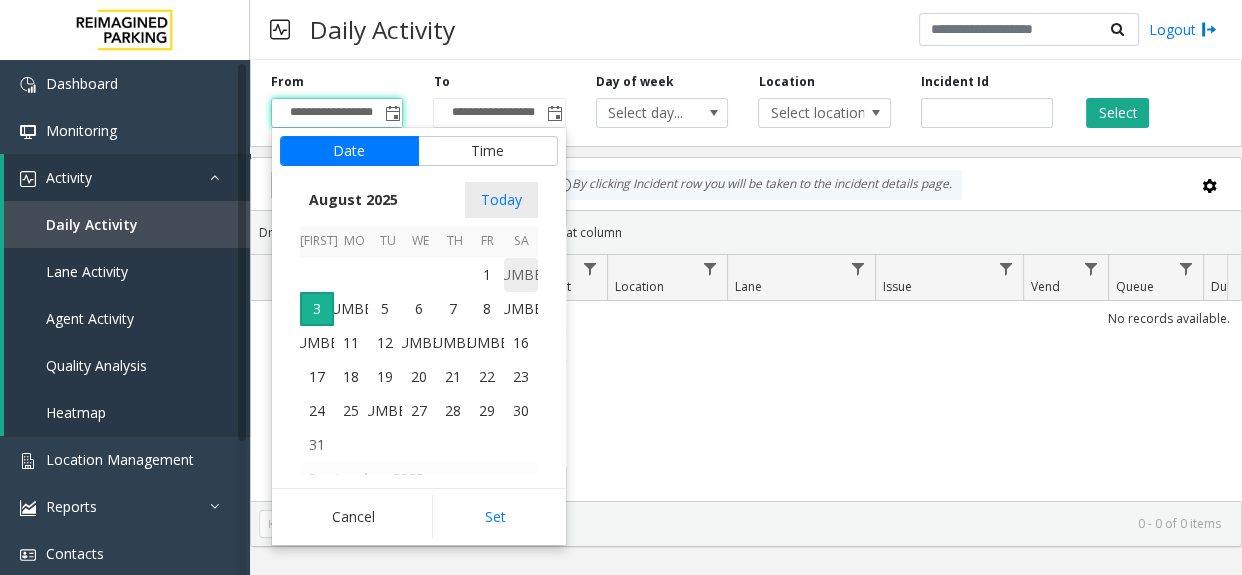 click on "[NUMBER]" at bounding box center (521, 275) 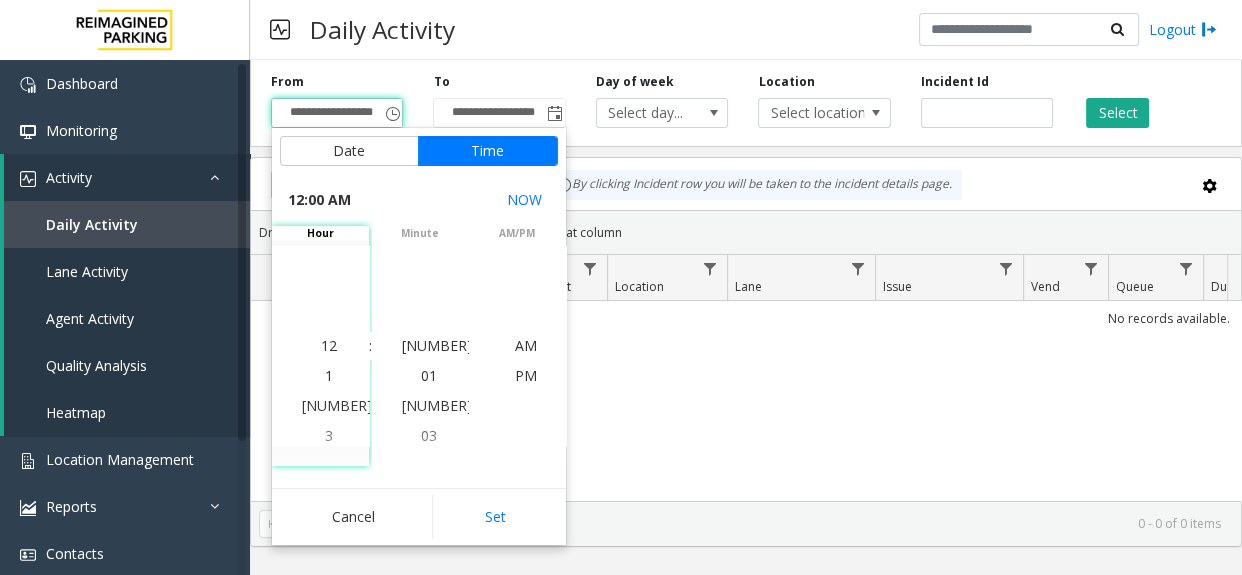 click on "Set" 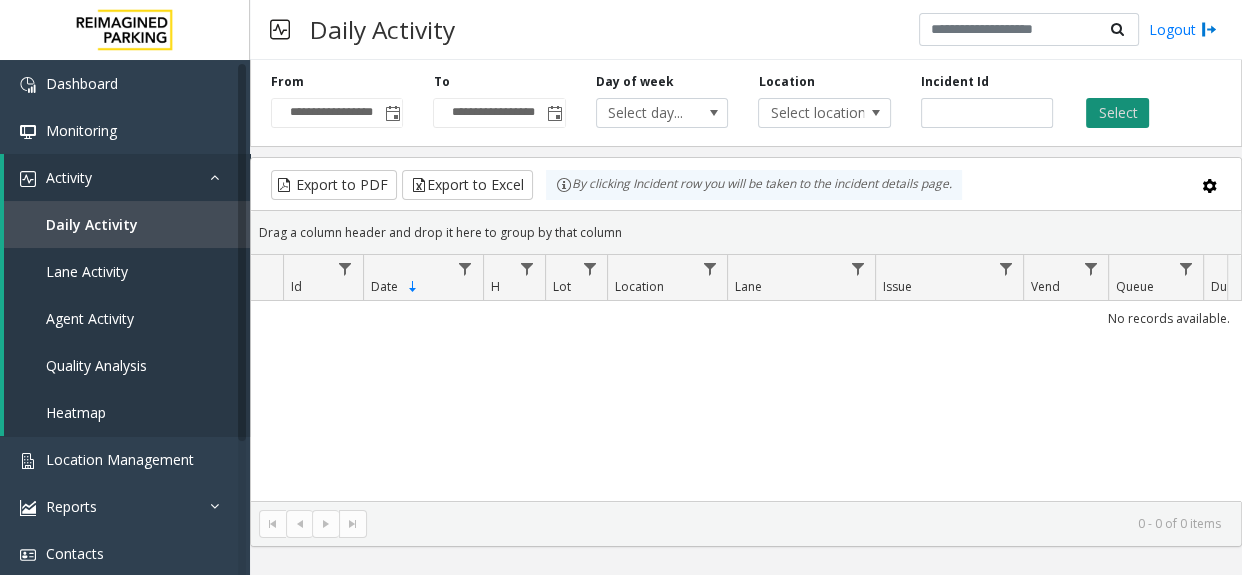 click on "Select" 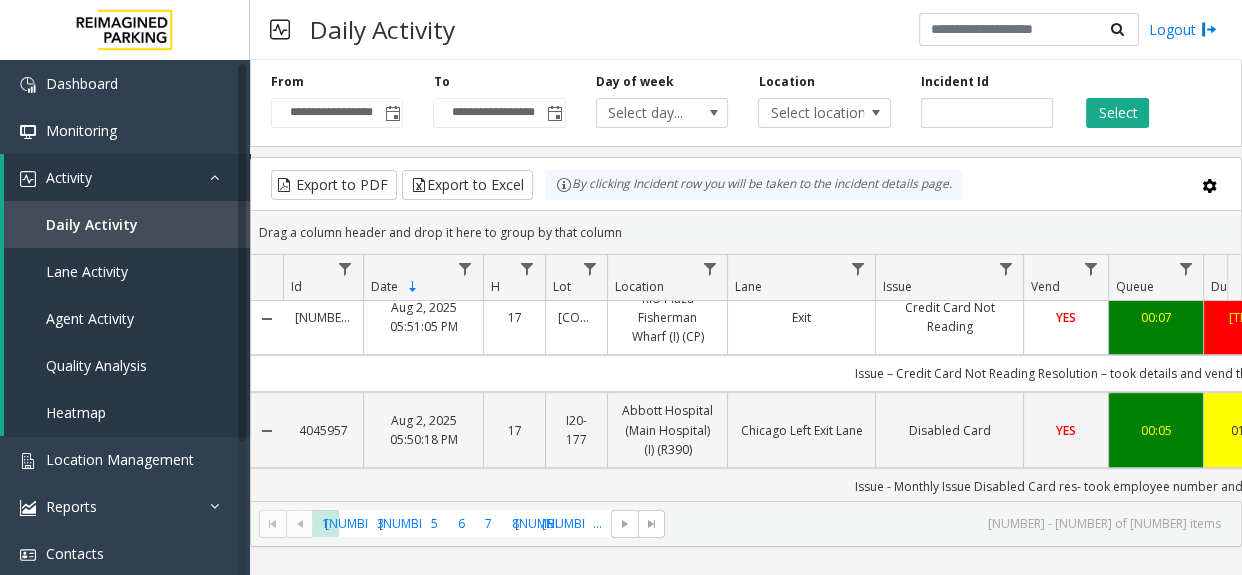 scroll, scrollTop: 1363, scrollLeft: 0, axis: vertical 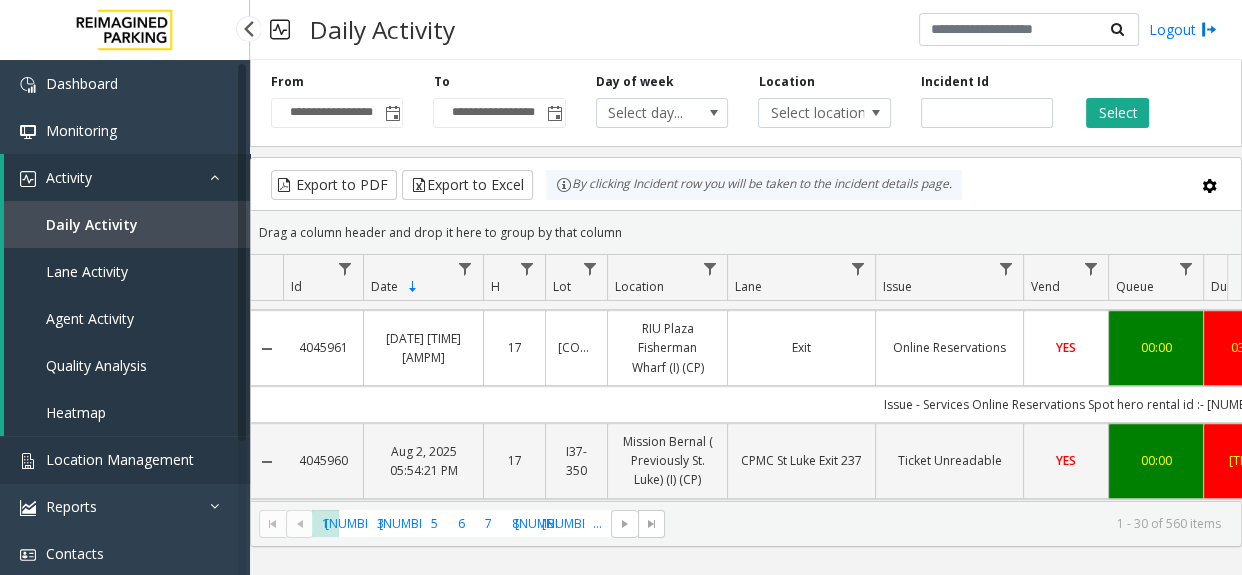 click on "Location Management" at bounding box center (120, 459) 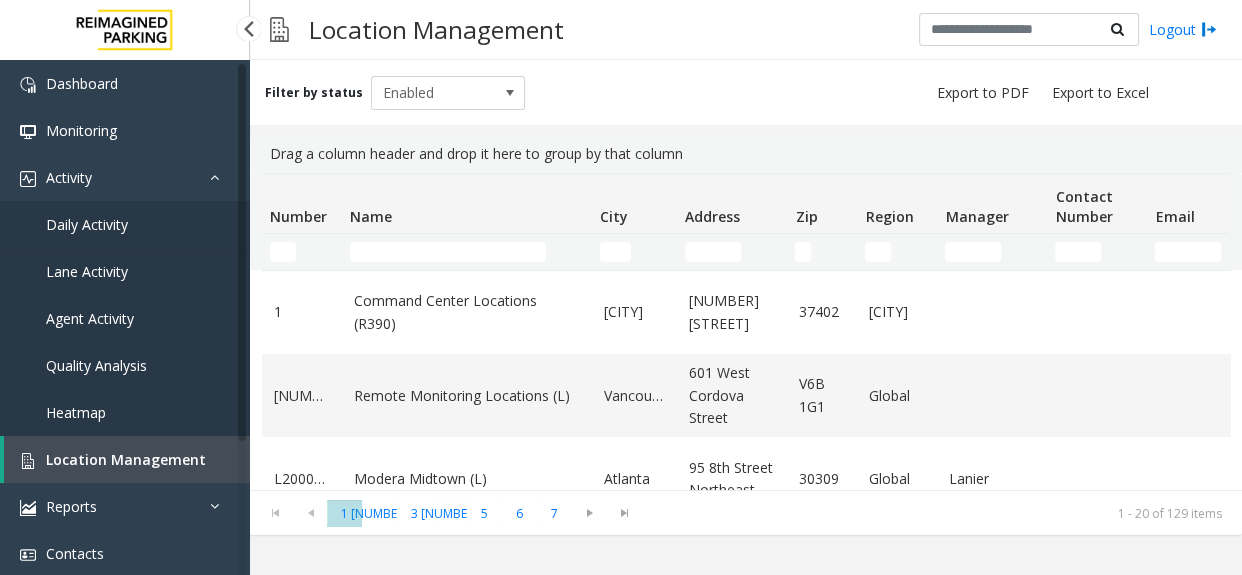 click on "Daily Activity" at bounding box center [125, 224] 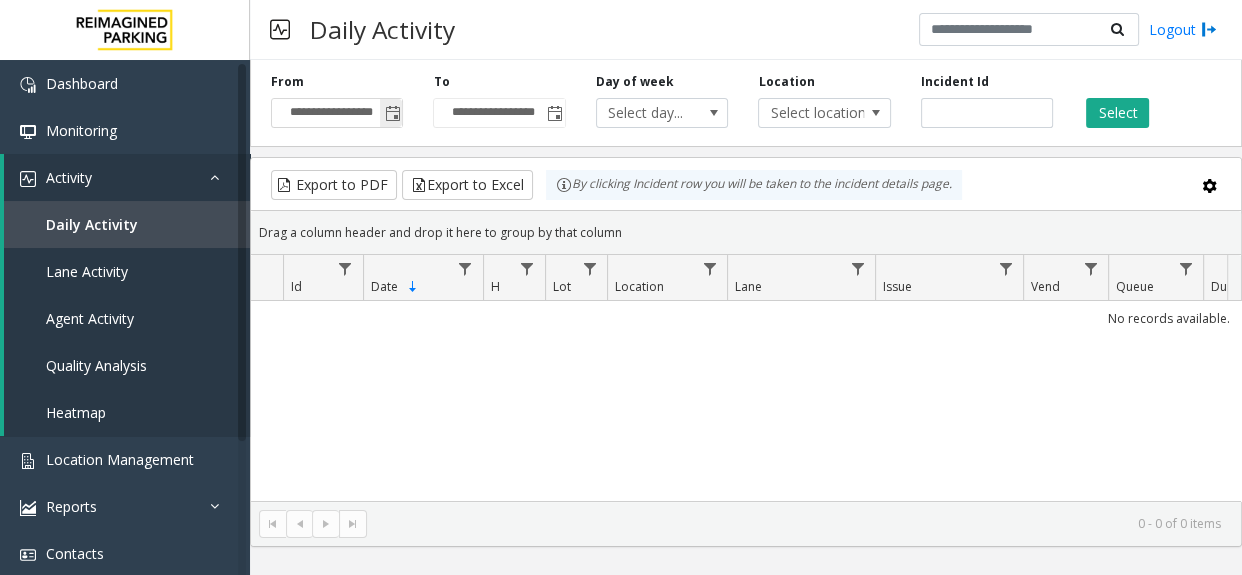click 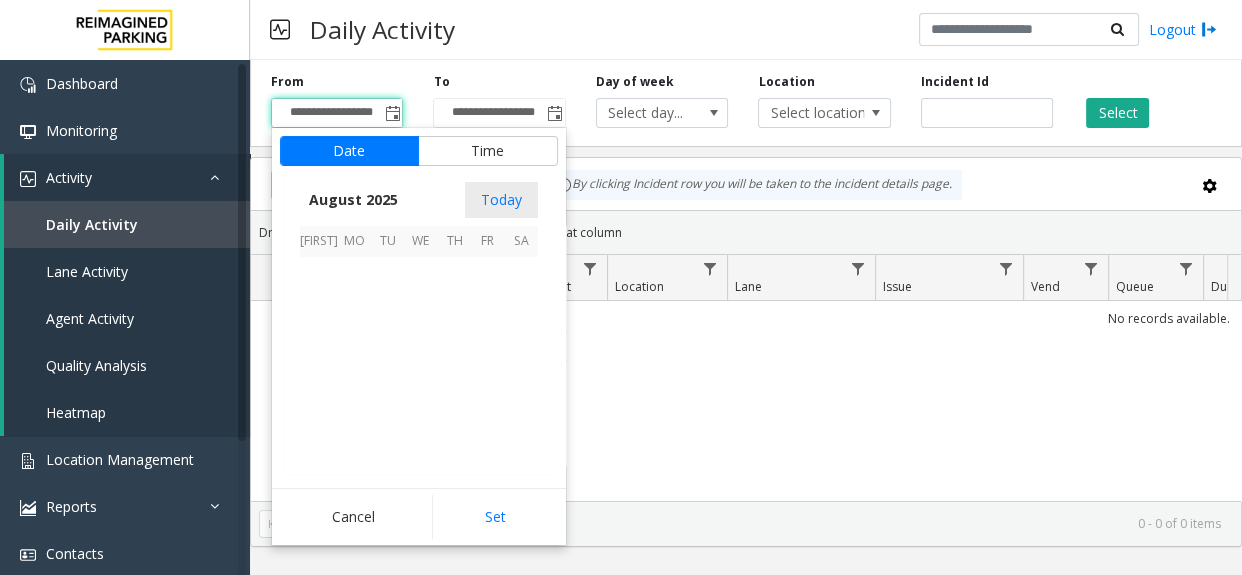 scroll, scrollTop: 358575, scrollLeft: 0, axis: vertical 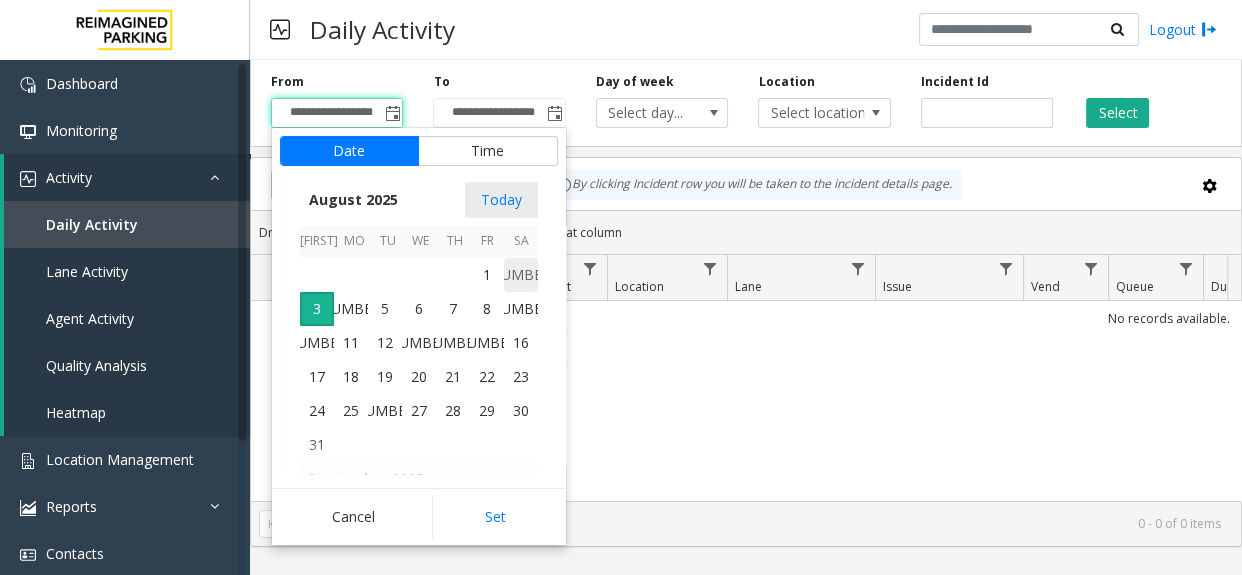 click on "[NUMBER]" at bounding box center [521, 275] 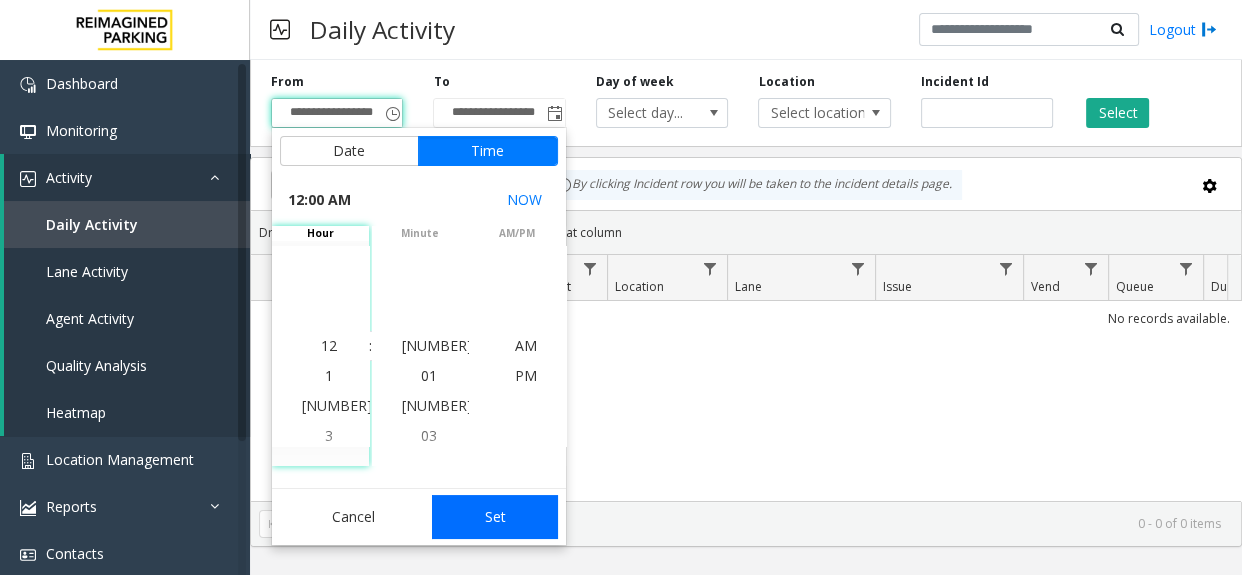 click on "Set" 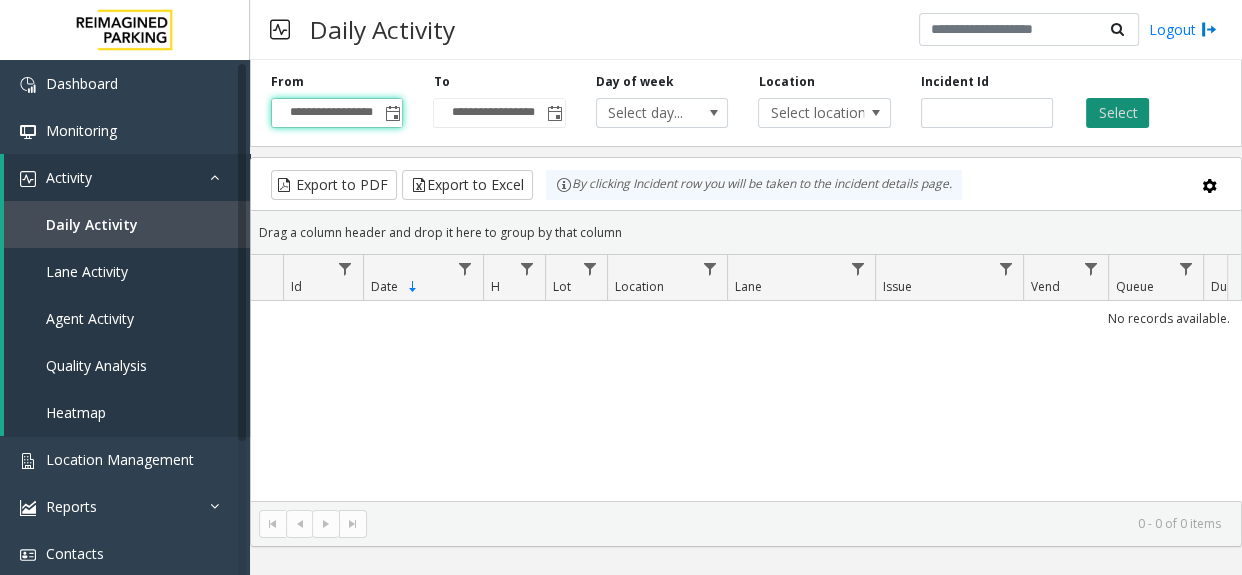 click on "Select" 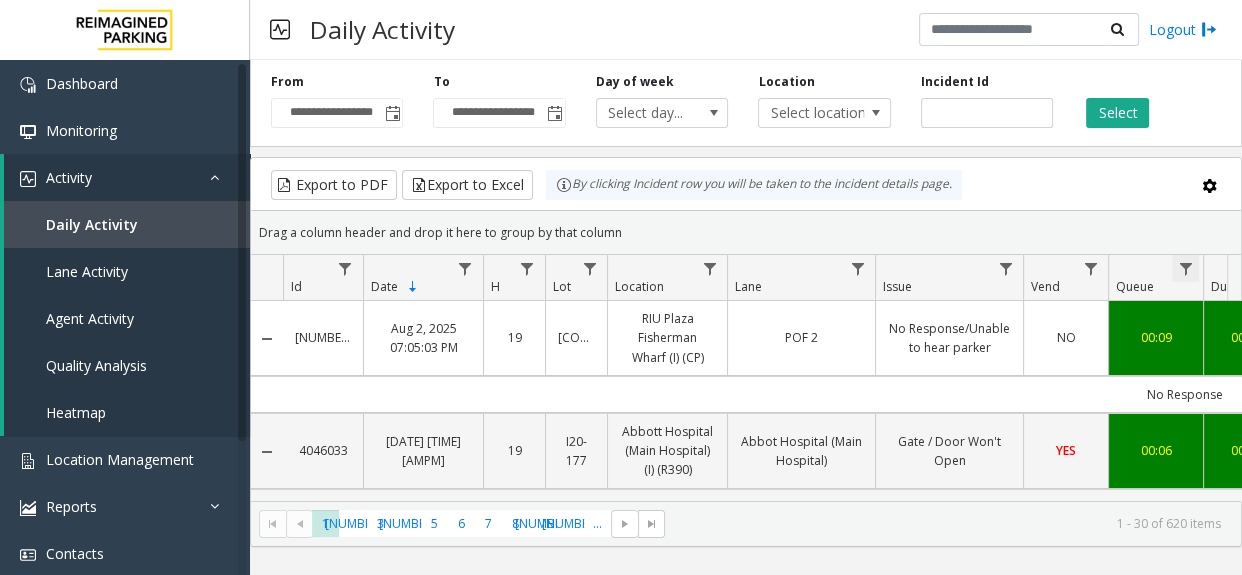 drag, startPoint x: 999, startPoint y: 229, endPoint x: 1197, endPoint y: 269, distance: 202 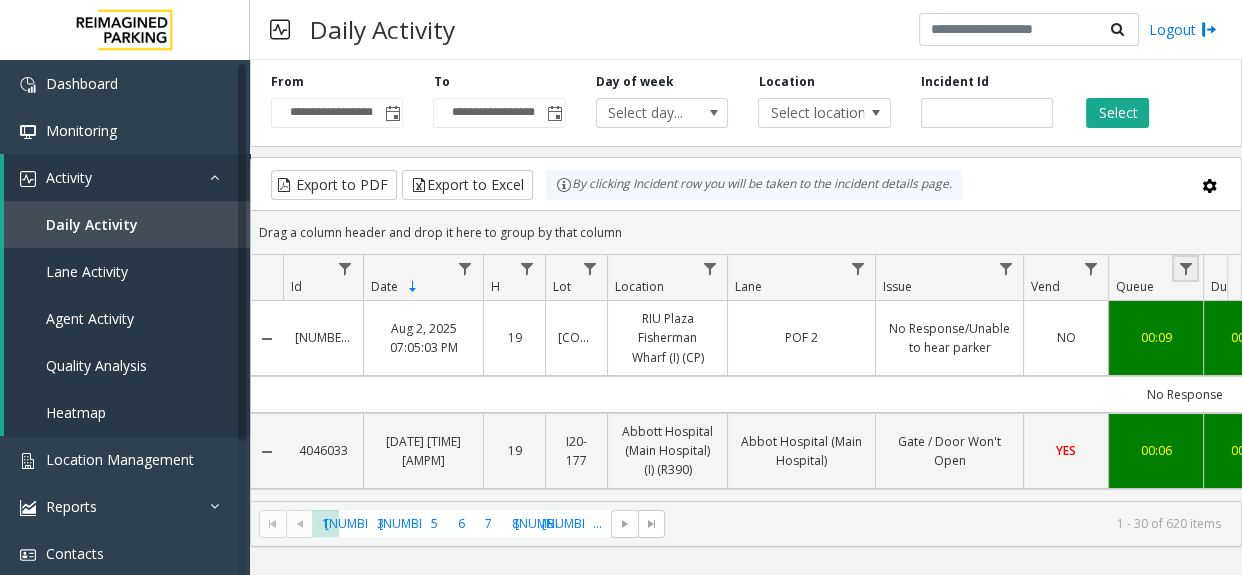 click 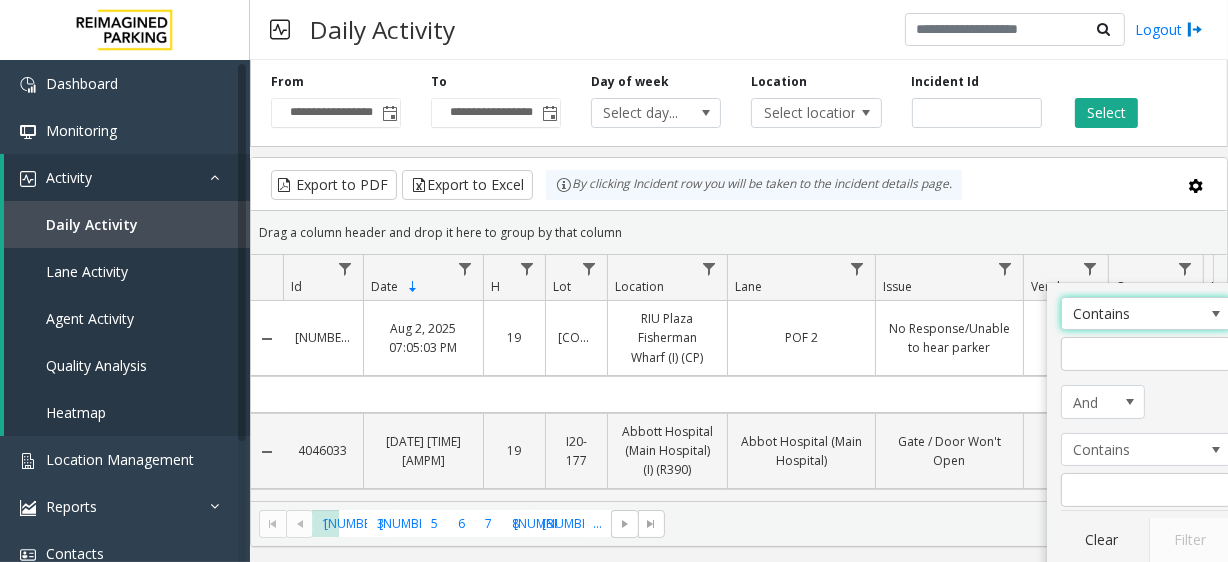 click on "Drag a column header and drop it here to group by that column" 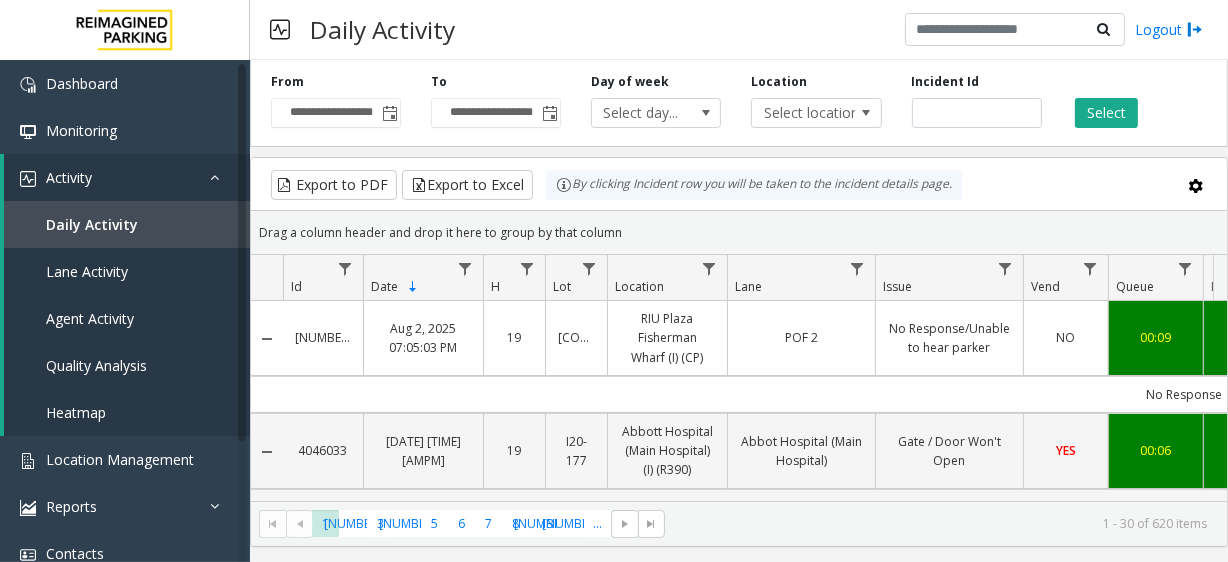 click on "Id Date Sorted Descending H Lot Location Lane Issue Vend Queue Dur Wrapup Total Rec. Video Agent Parker Source Closed by Agent  4046034   [DATE] [TIME] [AMPM]
19   I37-309   RIU Plaza Fisherman Wharf (I) (CP)   POF 2   No Response/Unable to hear parker   NO   00:09   00:21   00:01   00:31   [NAME]      genesys   NO   No Response   4046033   [DATE] [TIME] [AMPM]
19   I20-177   YES   00:06" at bounding box center [614, 281] 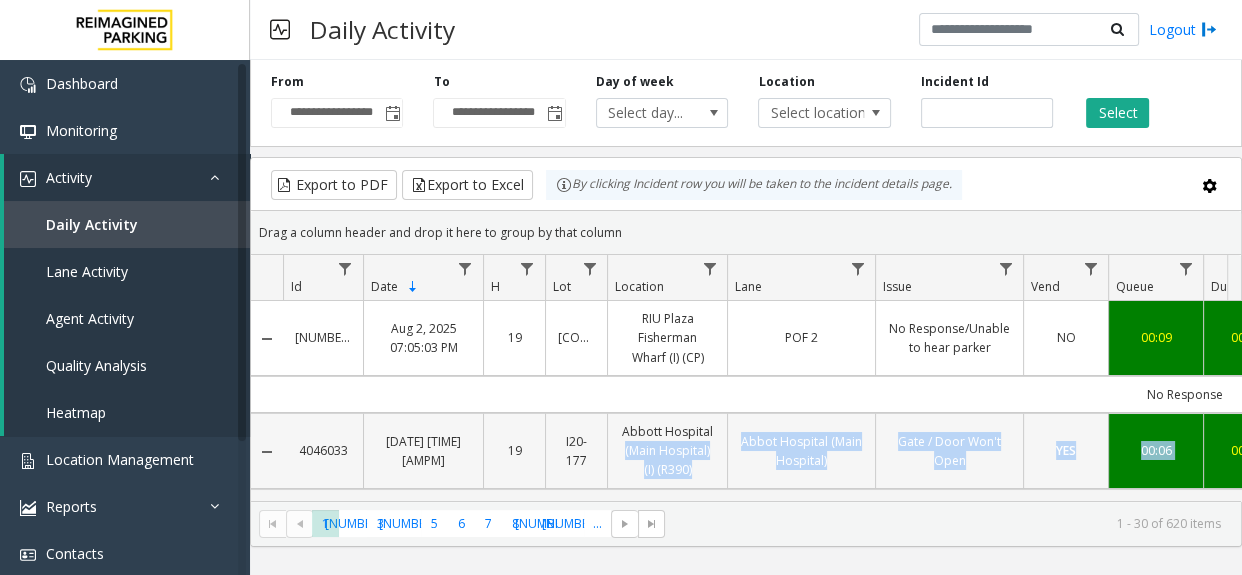 scroll, scrollTop: 0, scrollLeft: 70, axis: horizontal 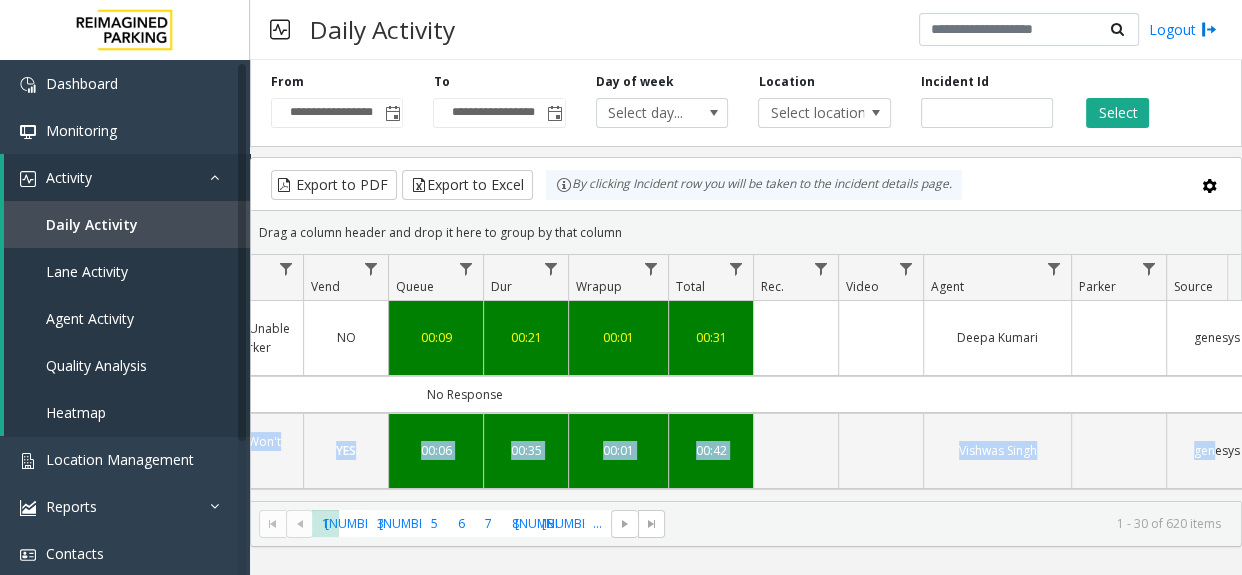 drag, startPoint x: 744, startPoint y: 439, endPoint x: 1242, endPoint y: 437, distance: 498.00403 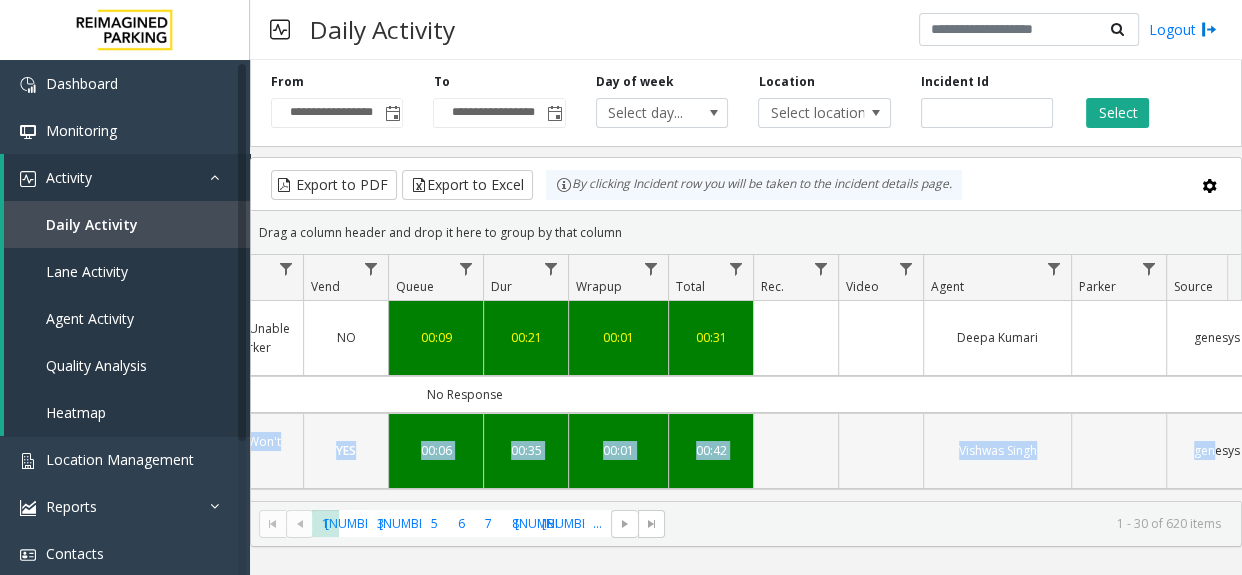 scroll, scrollTop: 0, scrollLeft: 754, axis: horizontal 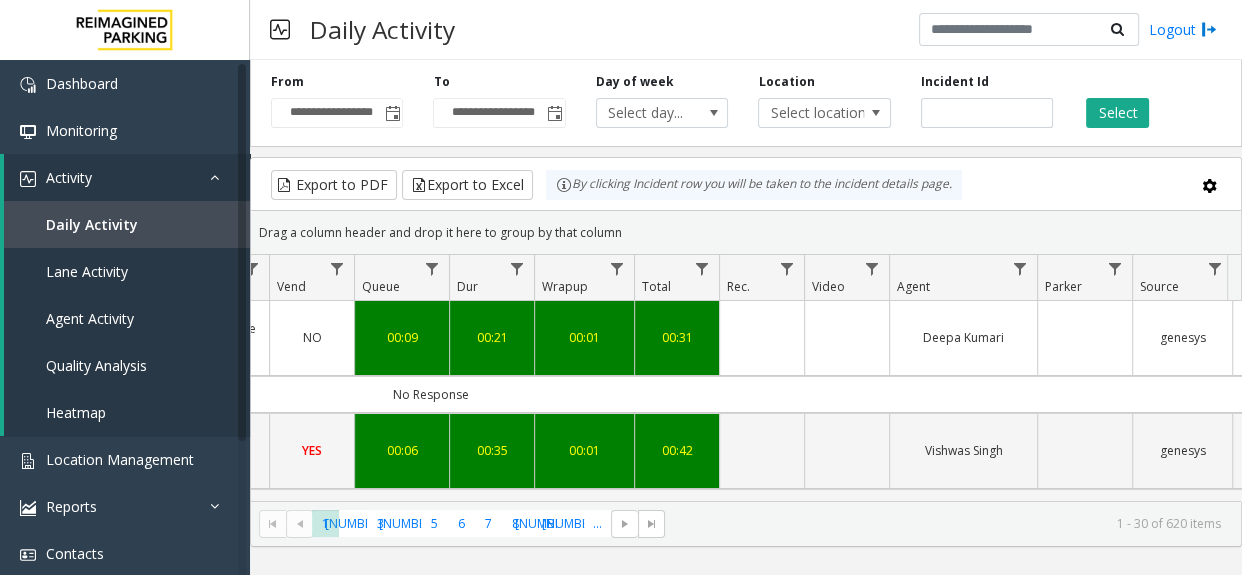 click on "Drag a column header and drop it here to group by that column" 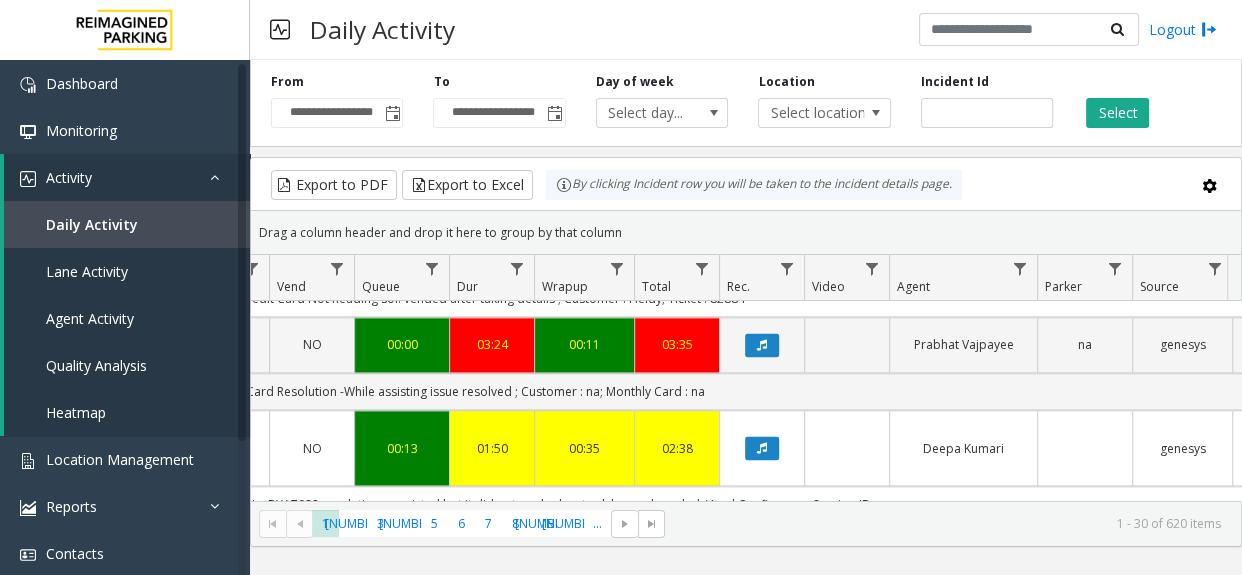 scroll, scrollTop: 2885, scrollLeft: 754, axis: both 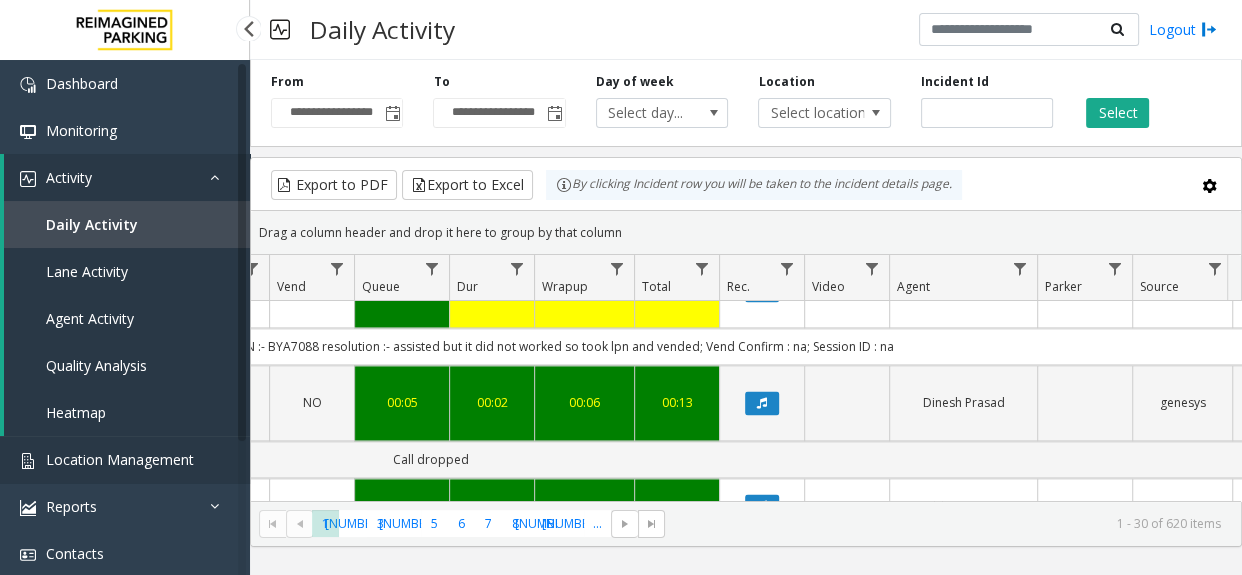 click on "Location Management" at bounding box center (120, 459) 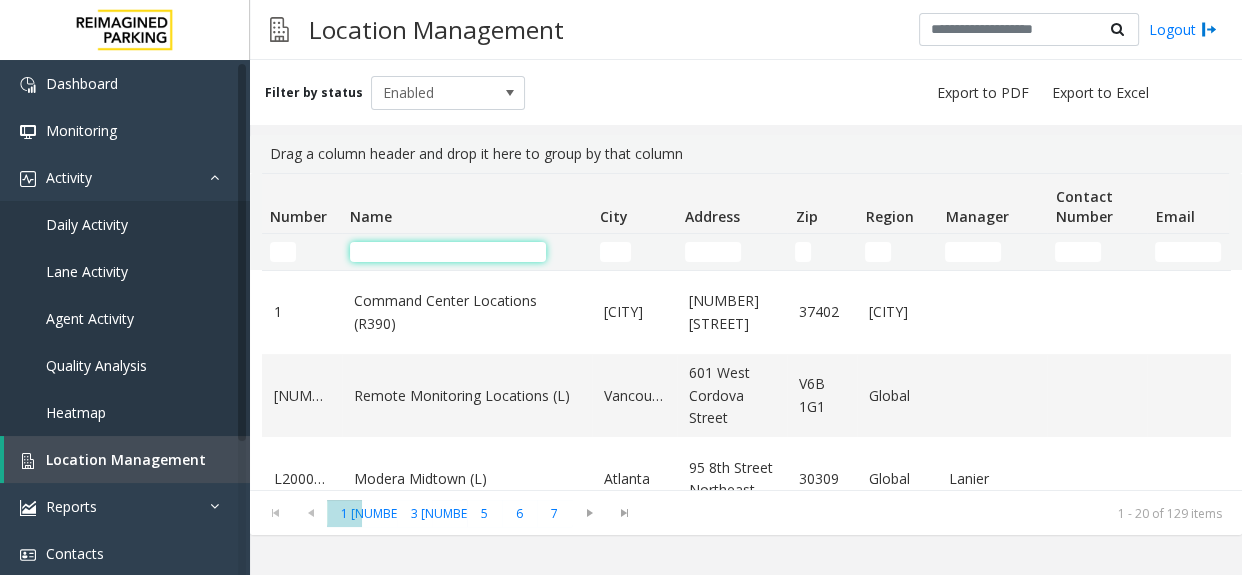 click 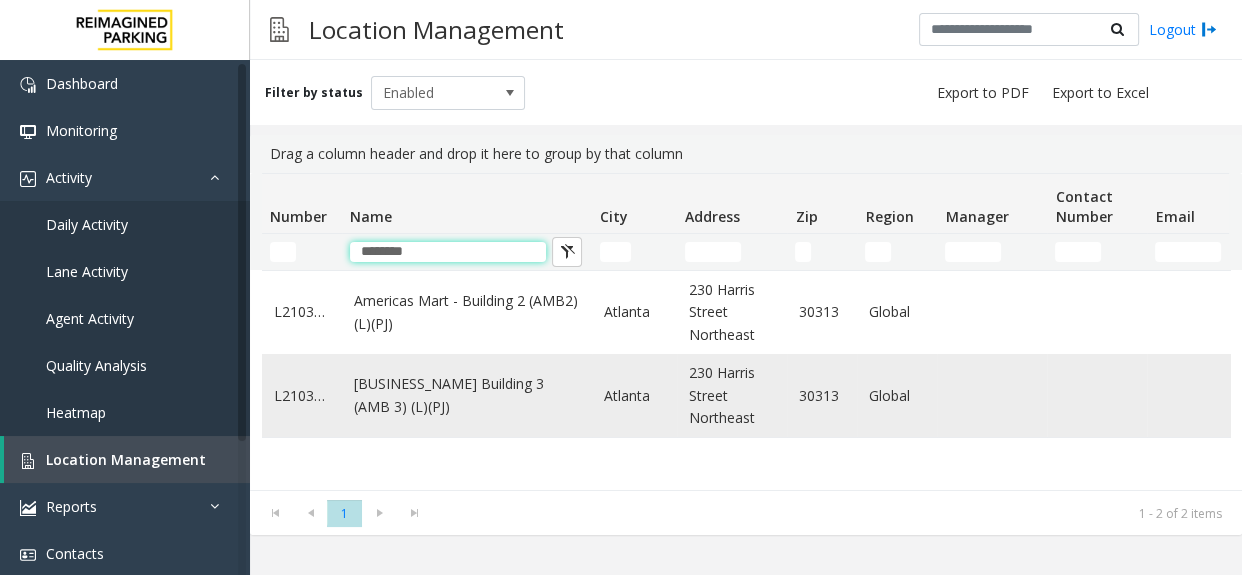 type on "********" 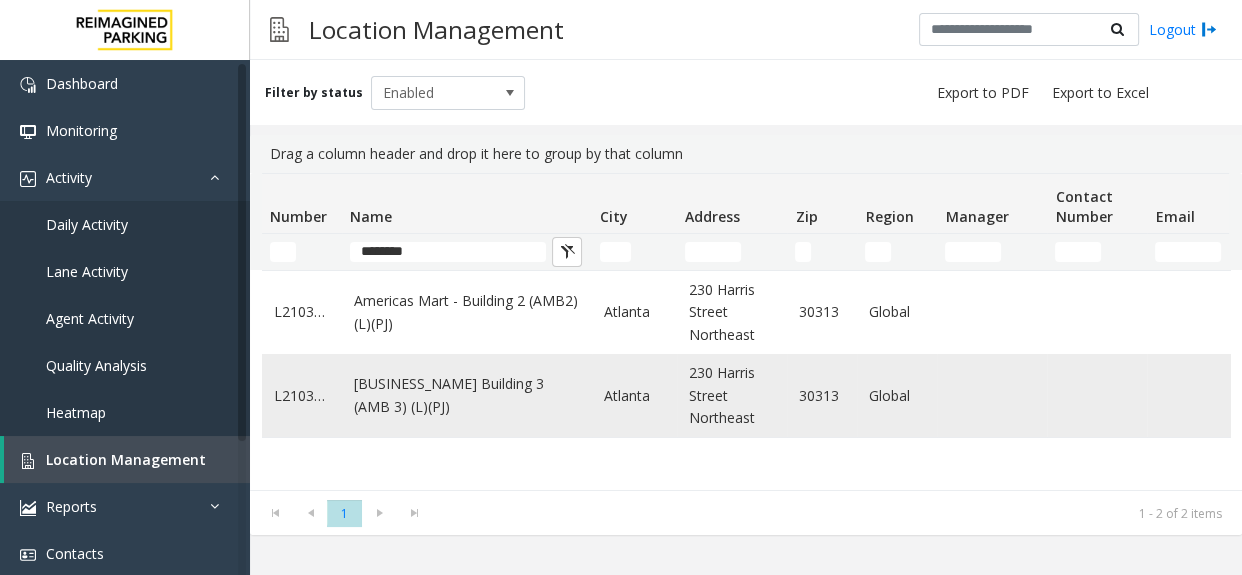 click on "[BUSINESS_NAME] Building 3 (AMB 3) (L)(PJ)" 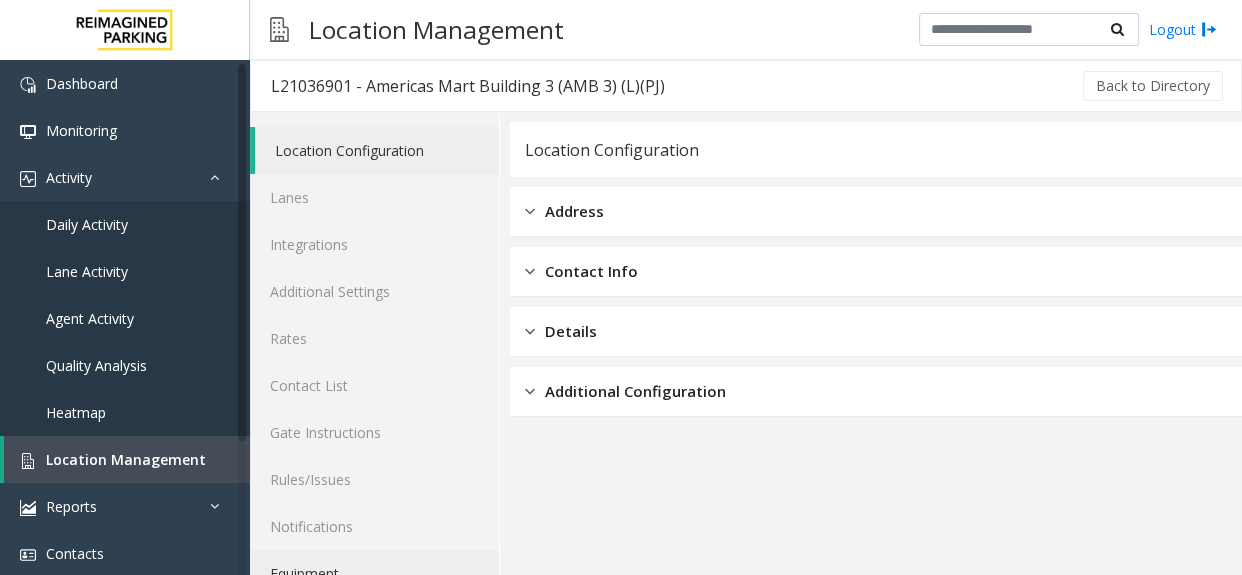 click on "Equipment" 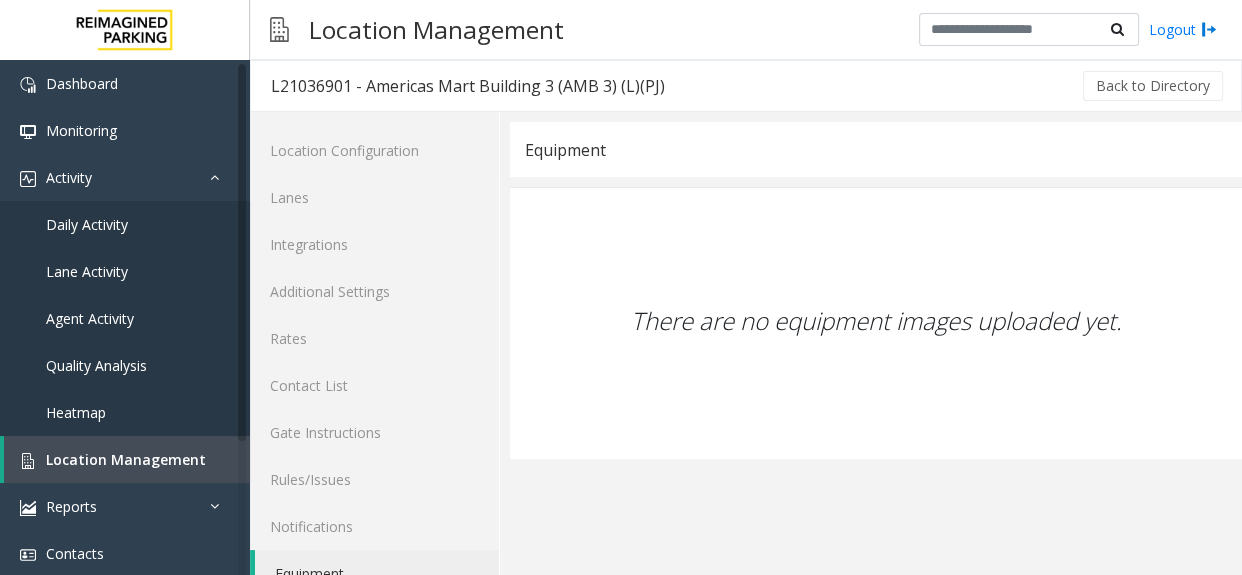scroll, scrollTop: 83, scrollLeft: 0, axis: vertical 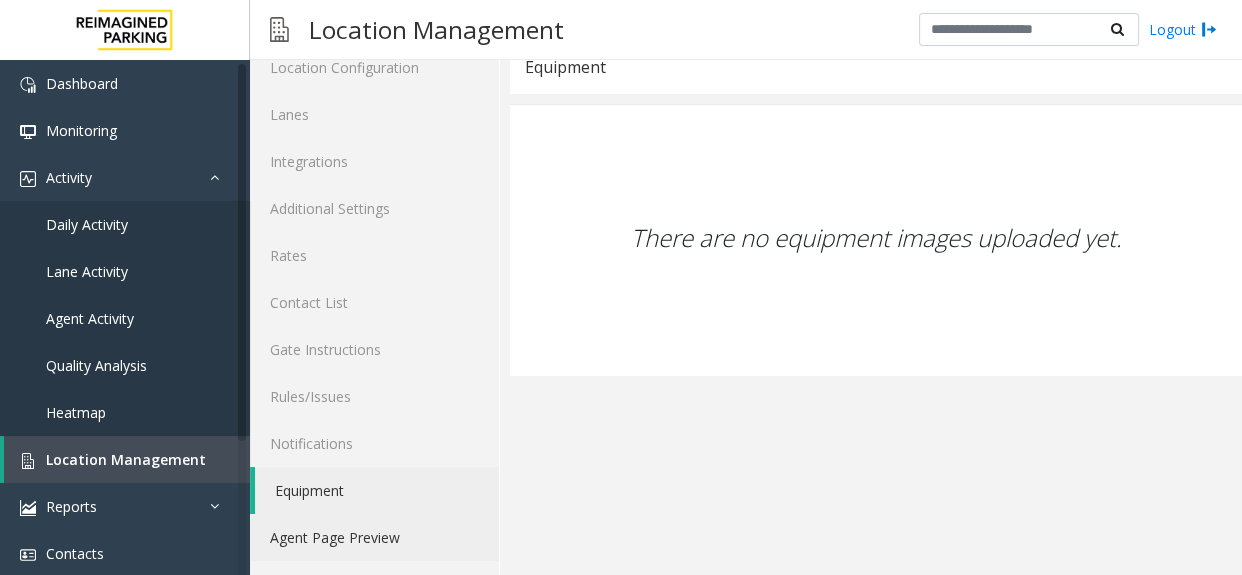 click on "Agent Page Preview" 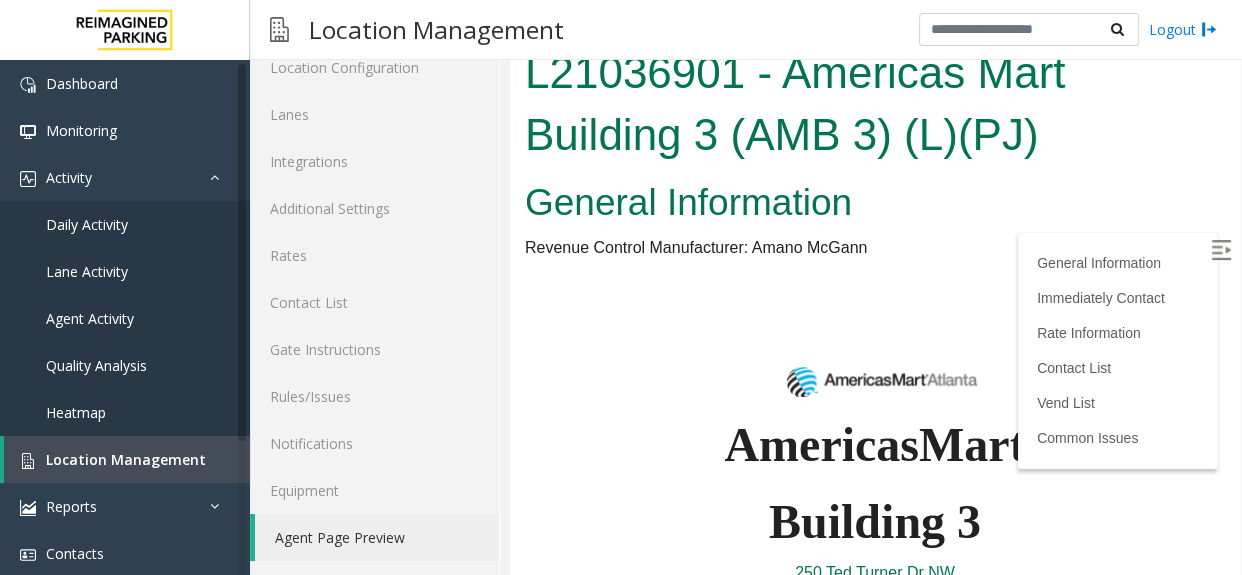 scroll, scrollTop: 363, scrollLeft: 0, axis: vertical 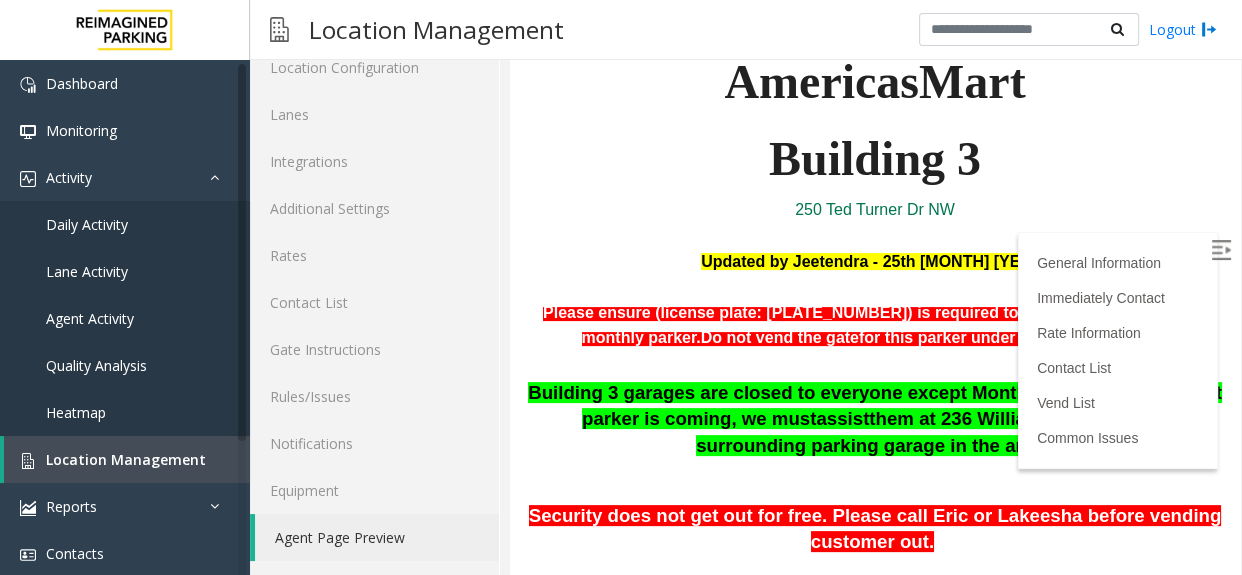 click at bounding box center (1221, 250) 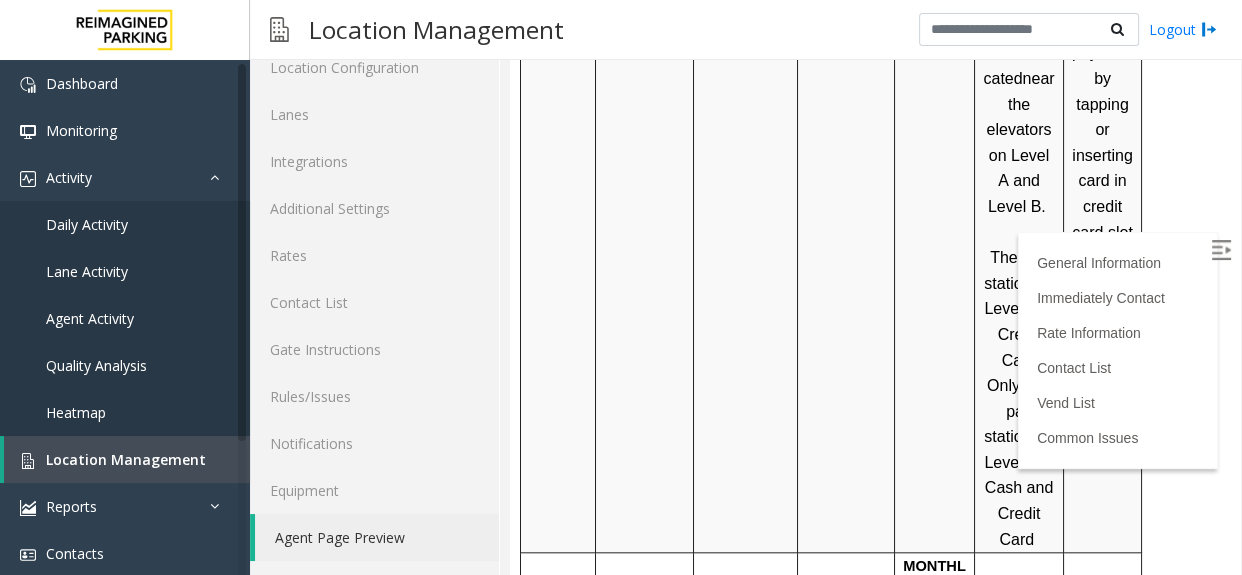 scroll, scrollTop: 4824, scrollLeft: 0, axis: vertical 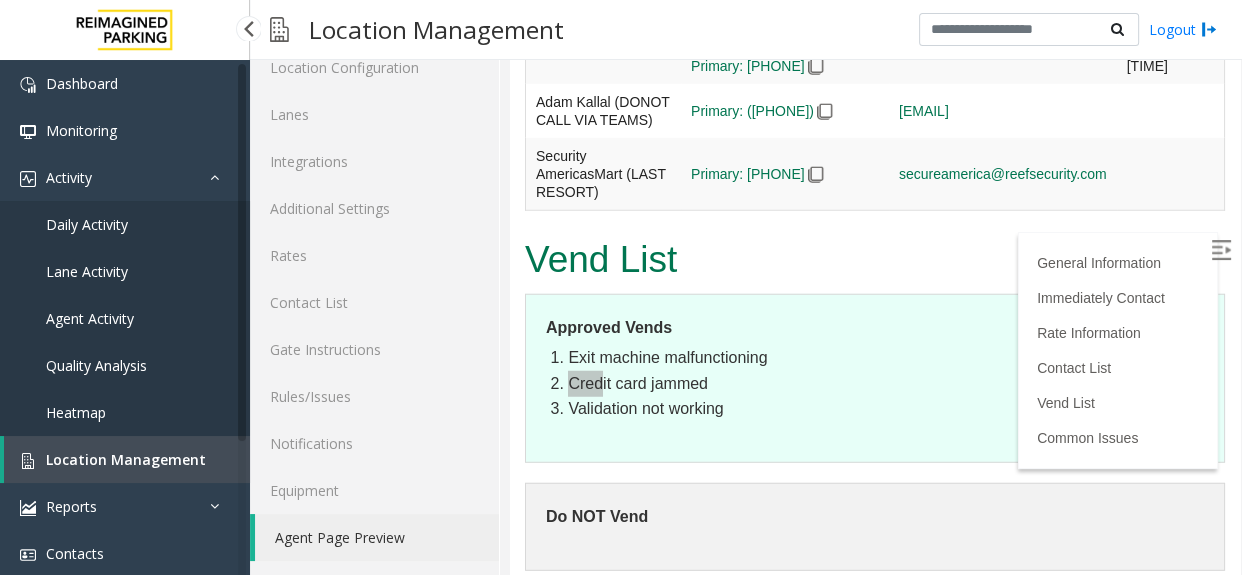 click on "Location Management" at bounding box center (126, 459) 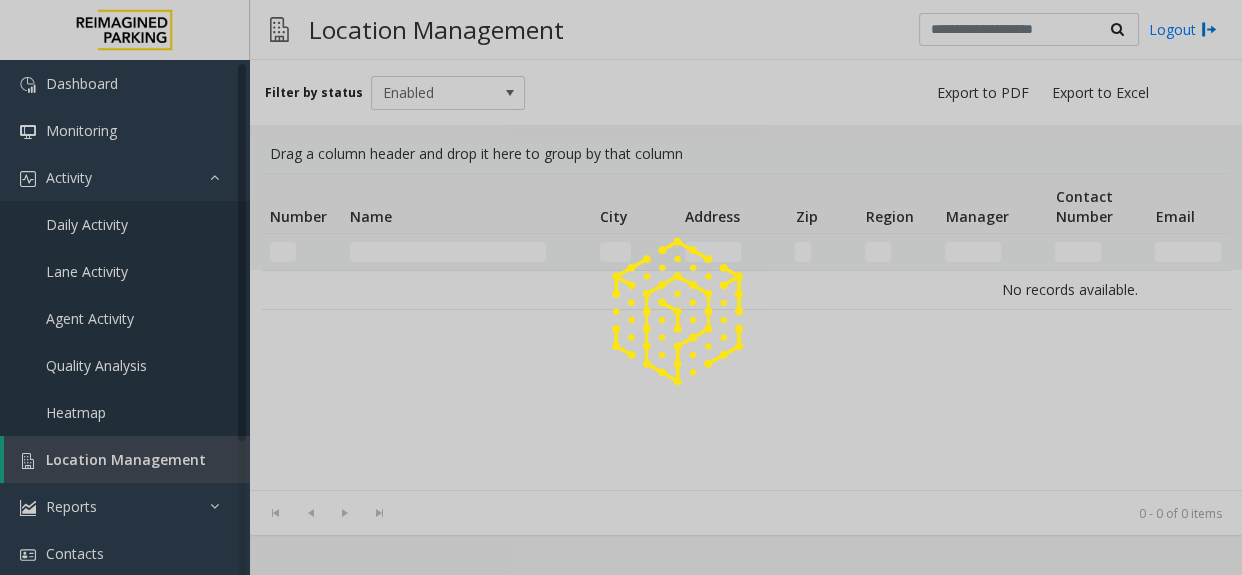 scroll, scrollTop: 0, scrollLeft: 0, axis: both 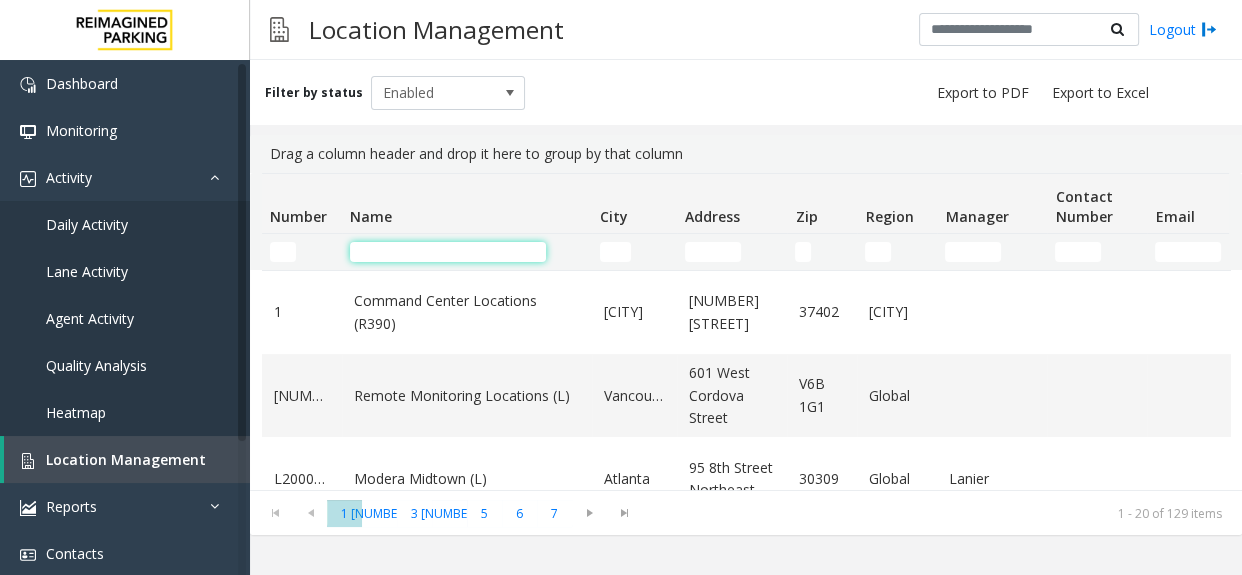 click 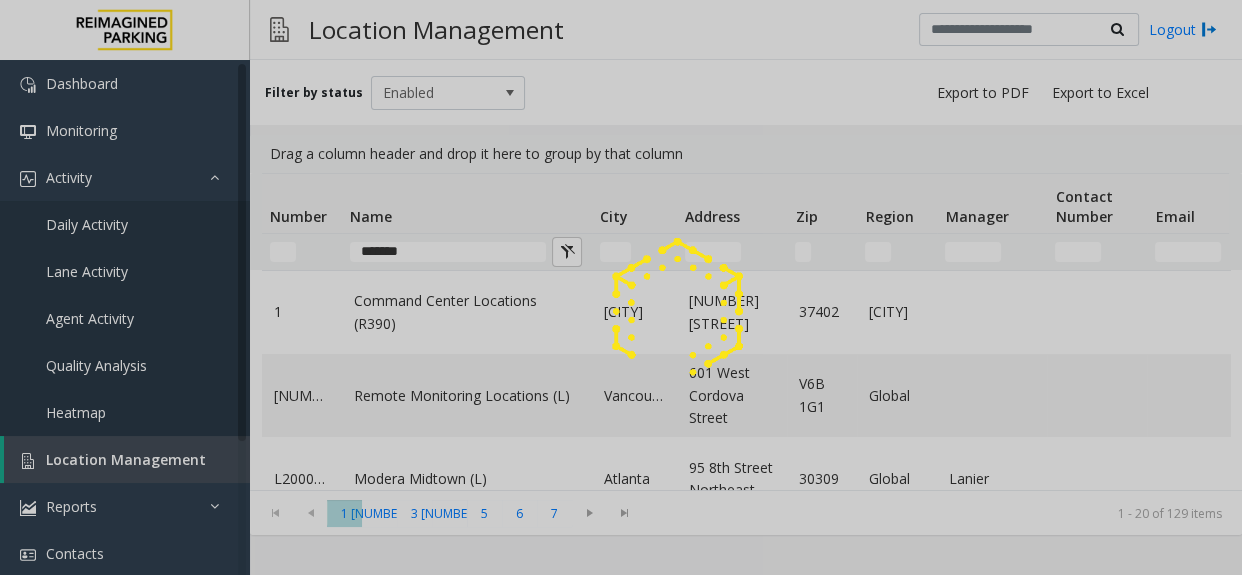 click 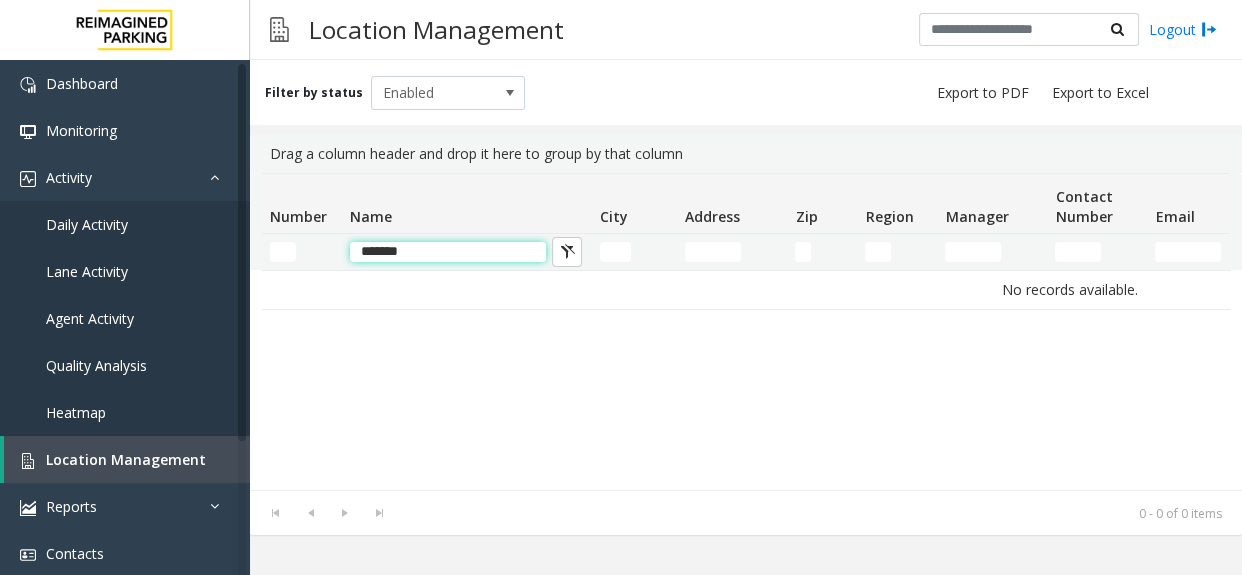 click on "*******" 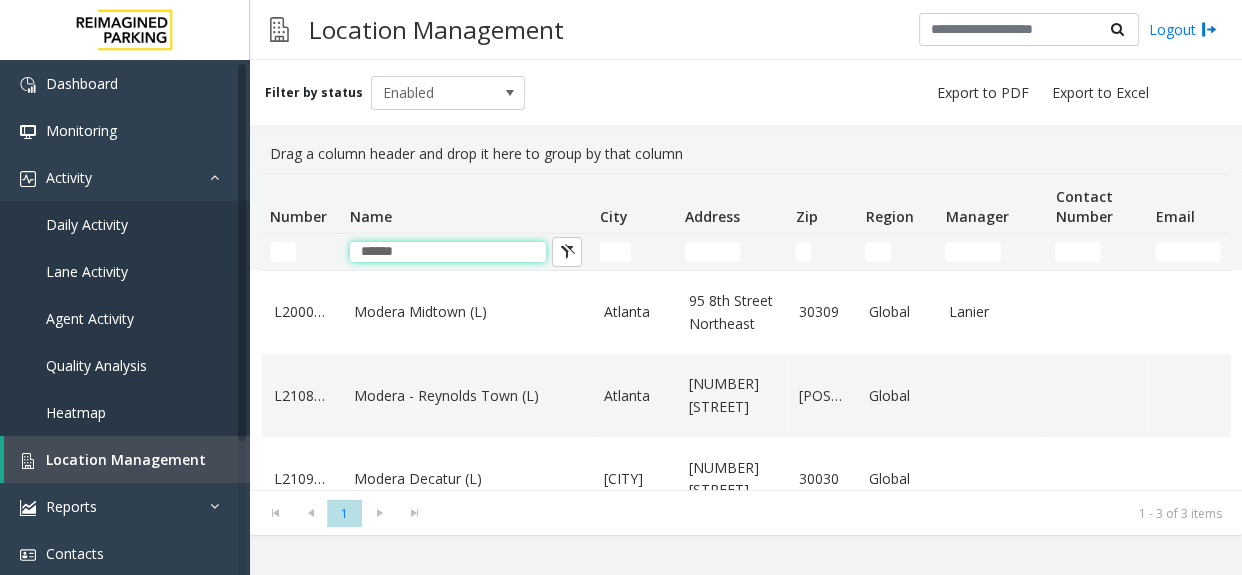 type on "******" 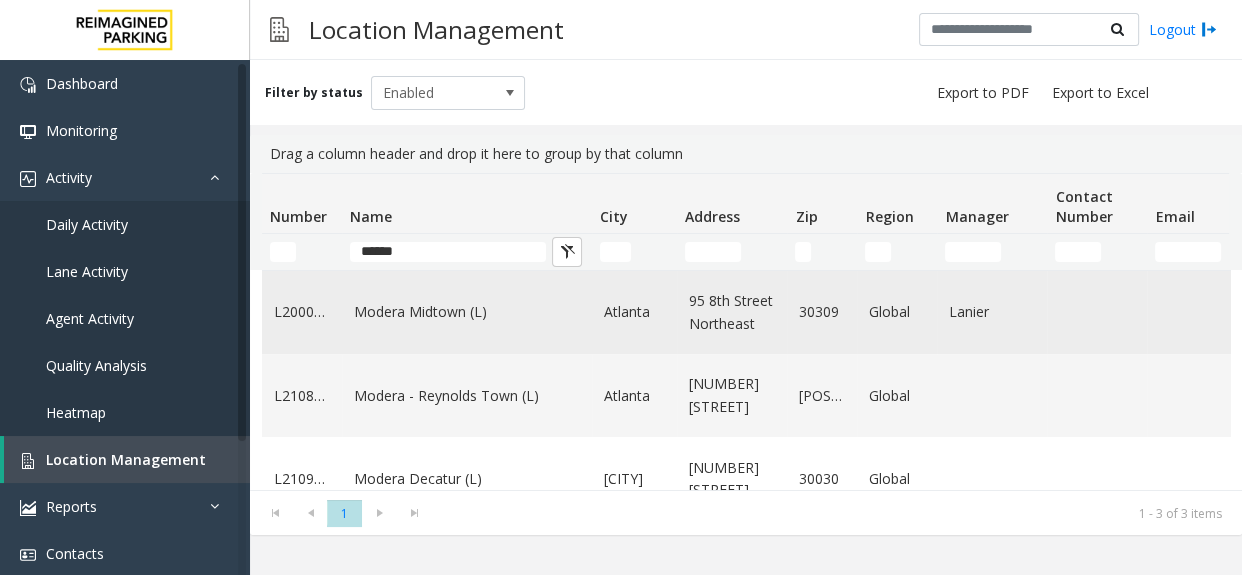 click on "Modera Midtown	(L)" 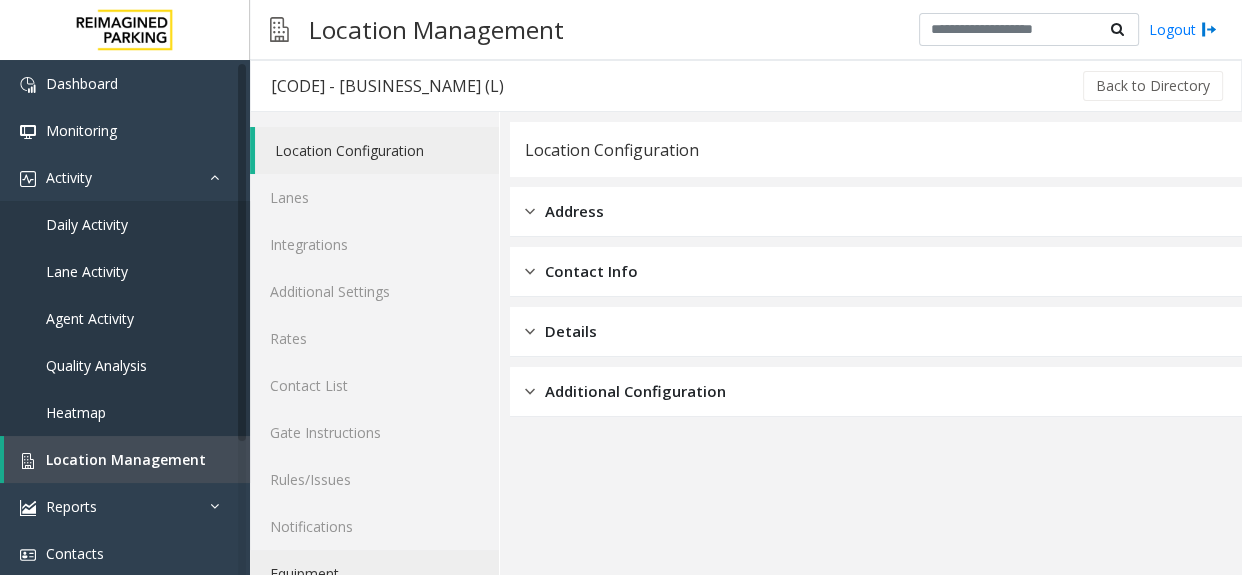 click on "Equipment" 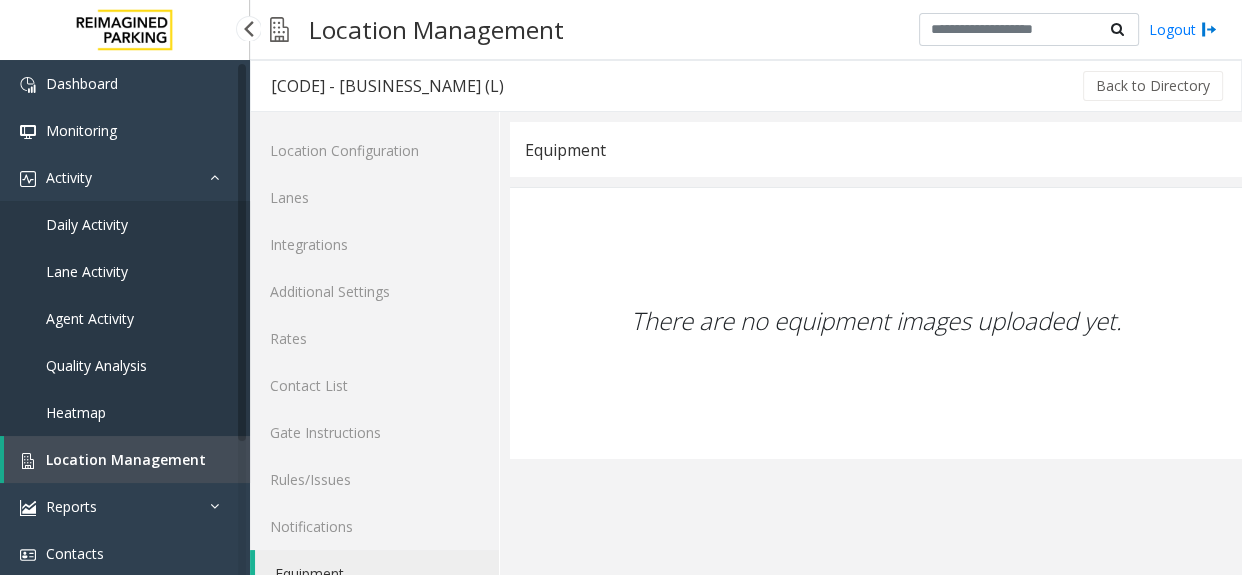 click on "Location Management" at bounding box center (126, 459) 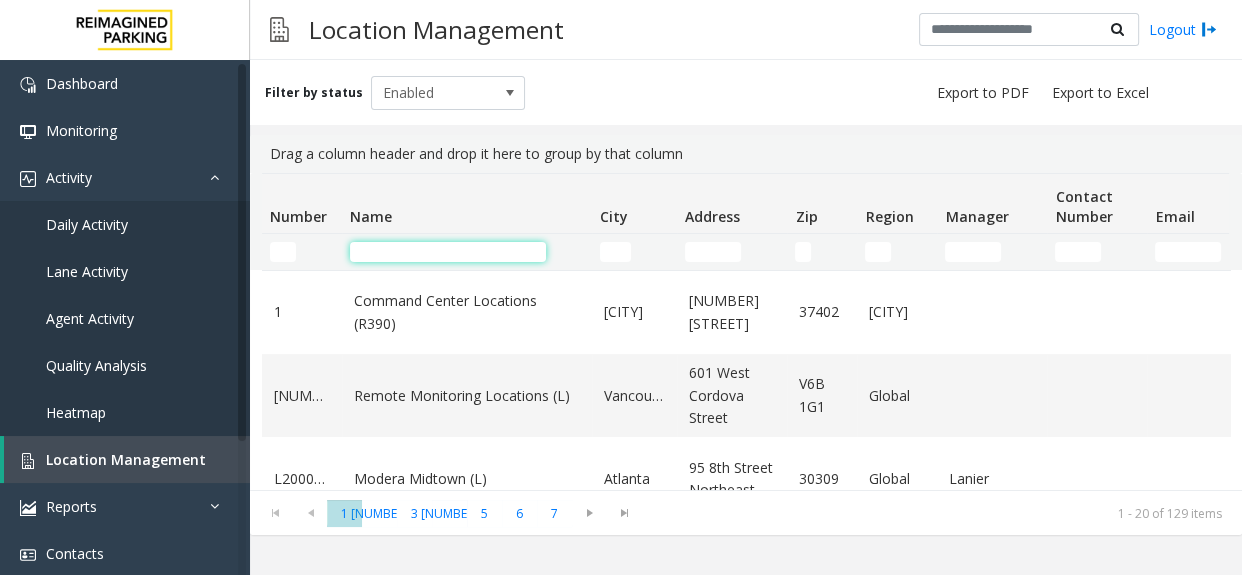 click 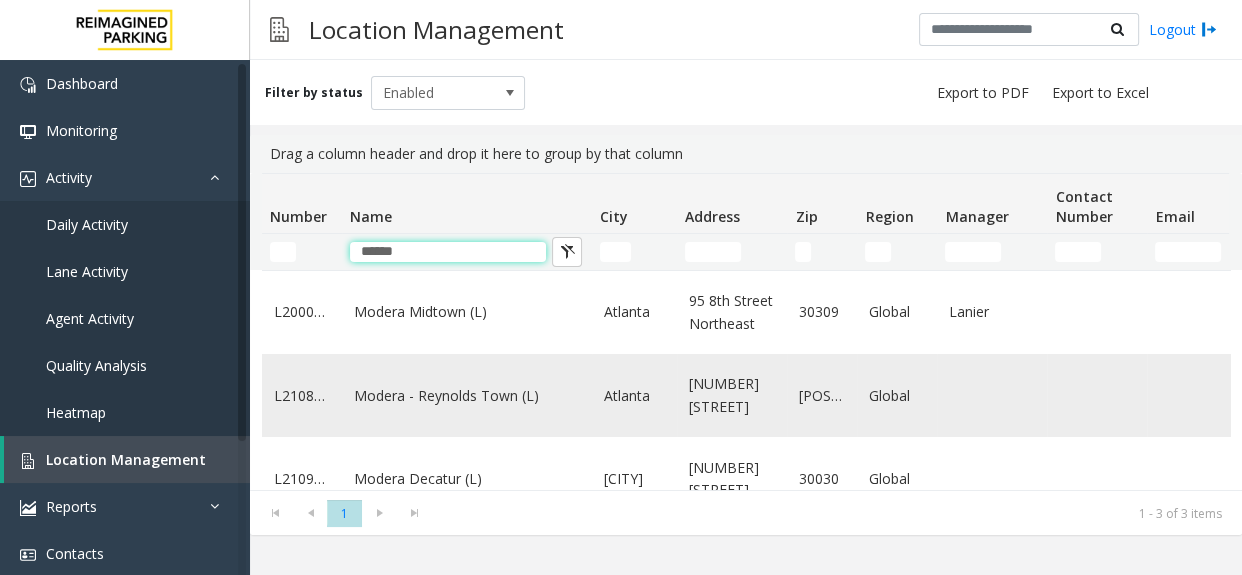 type on "******" 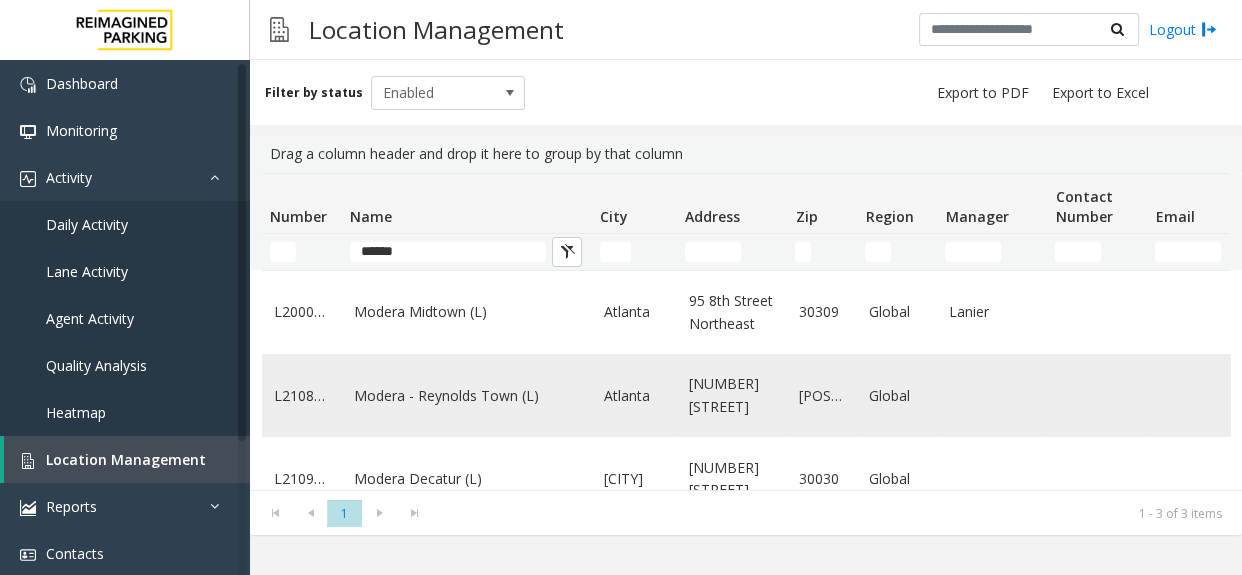 click on "Modera - Reynolds Town (L)" 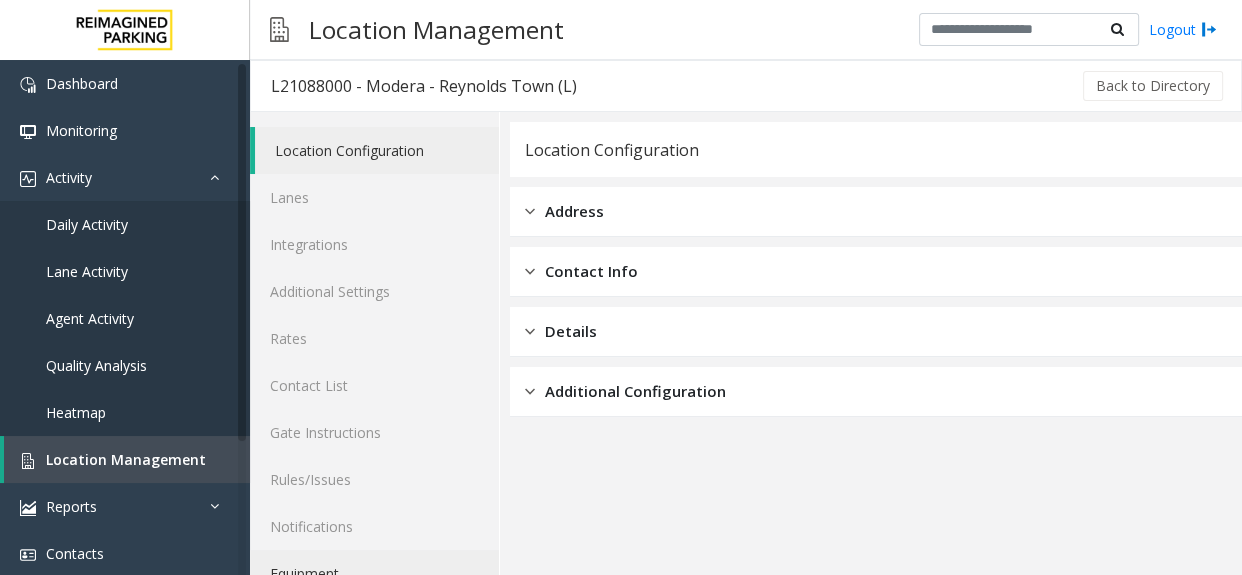 click on "Equipment" 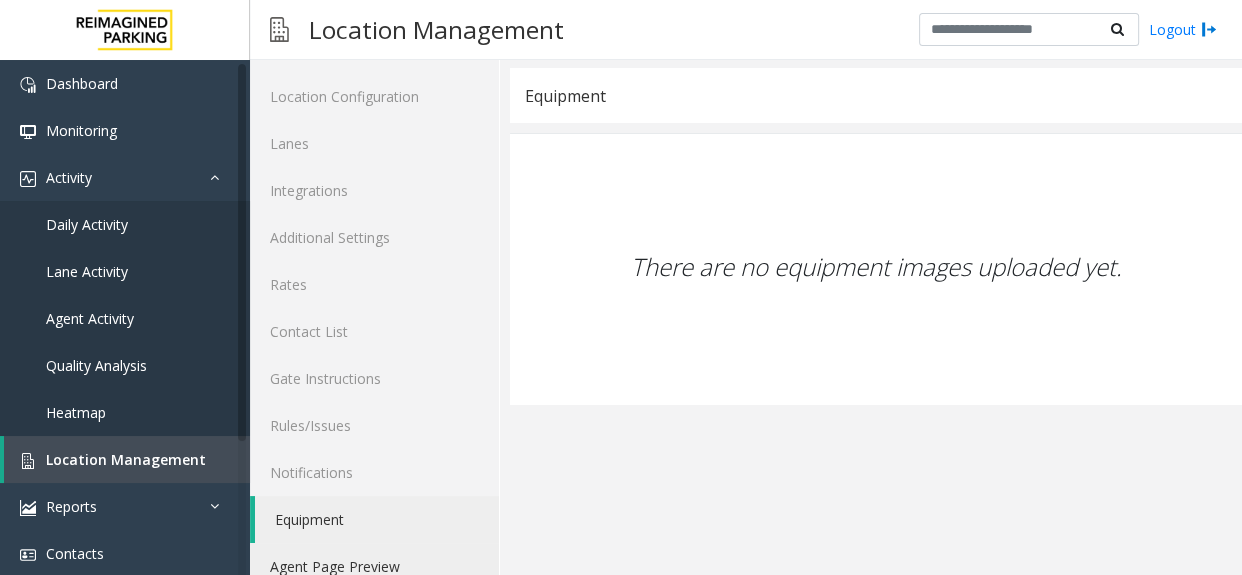 scroll, scrollTop: 83, scrollLeft: 0, axis: vertical 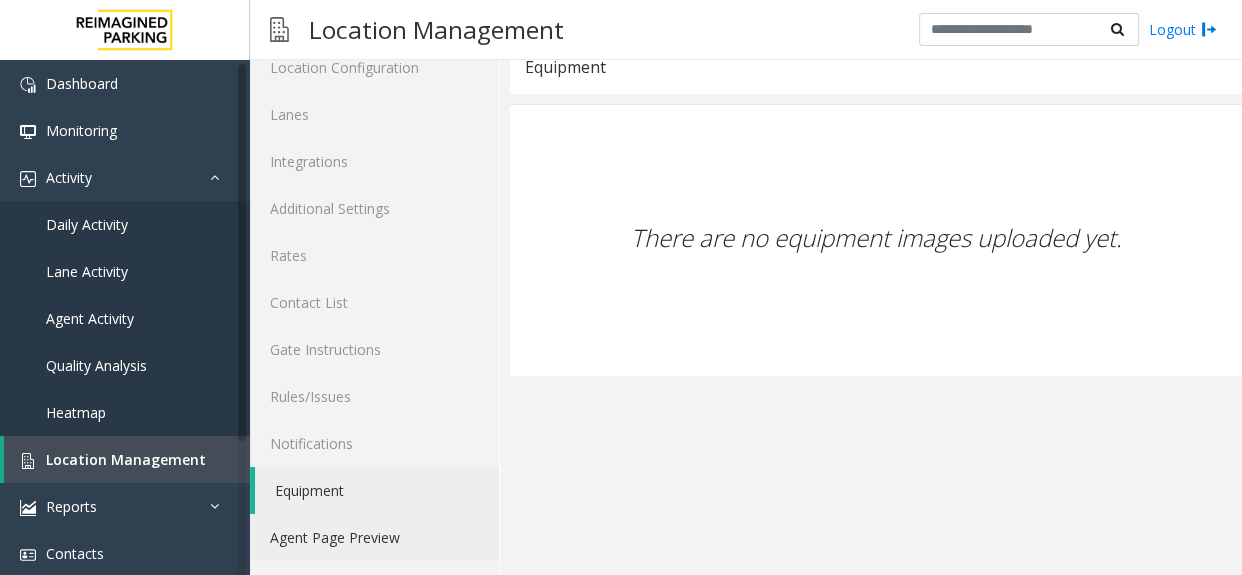click on "Agent Page Preview" 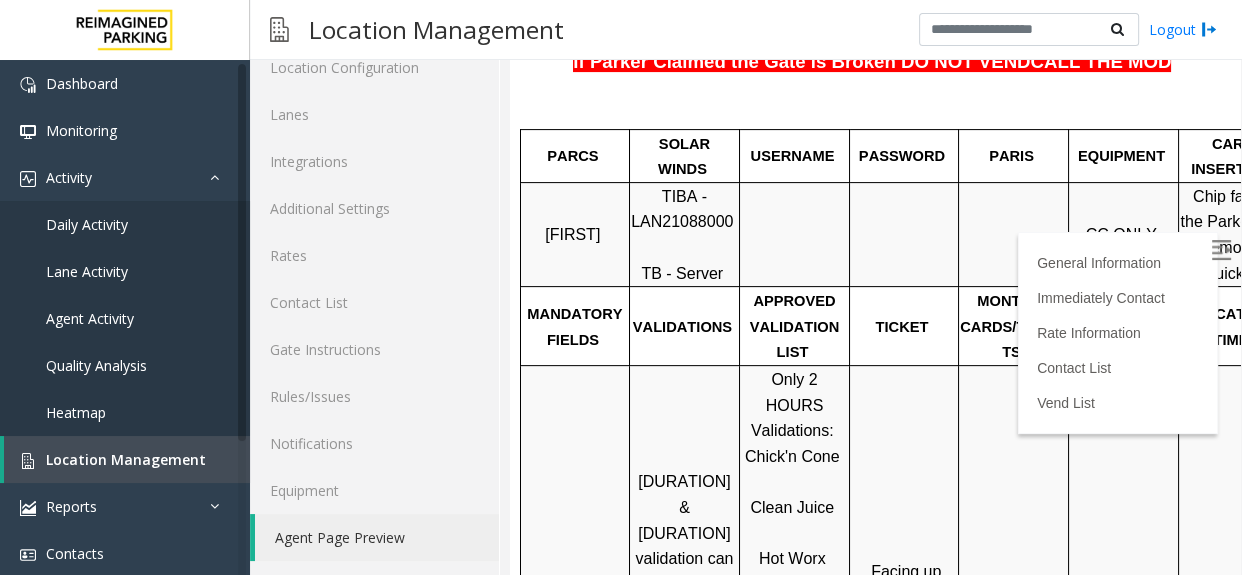 scroll, scrollTop: 545, scrollLeft: 0, axis: vertical 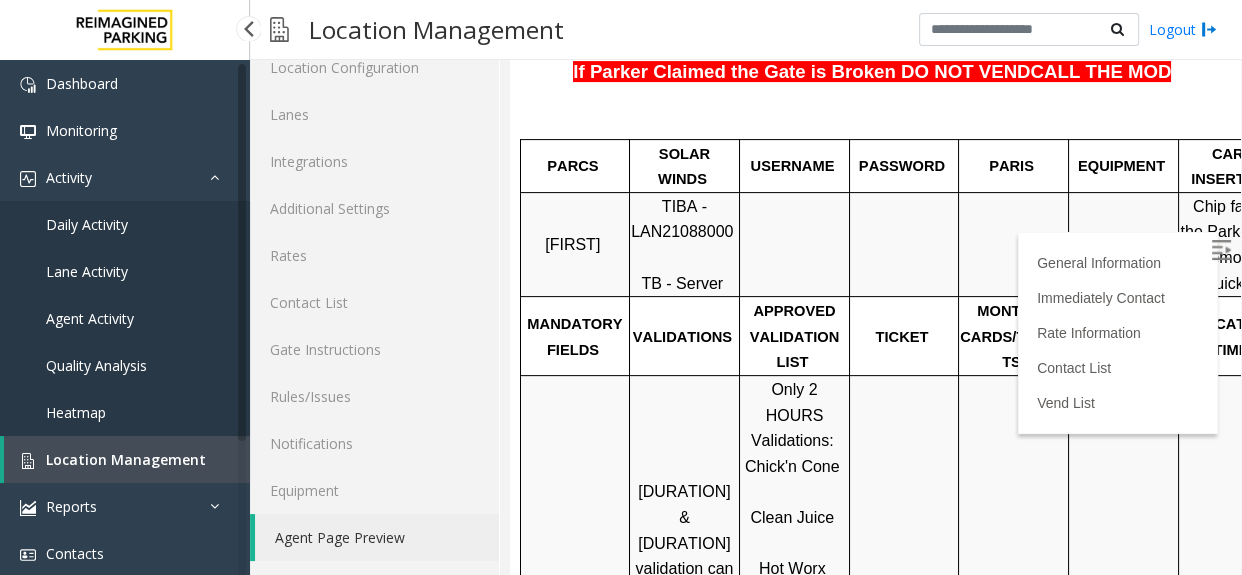 click on "Location Management" at bounding box center [126, 459] 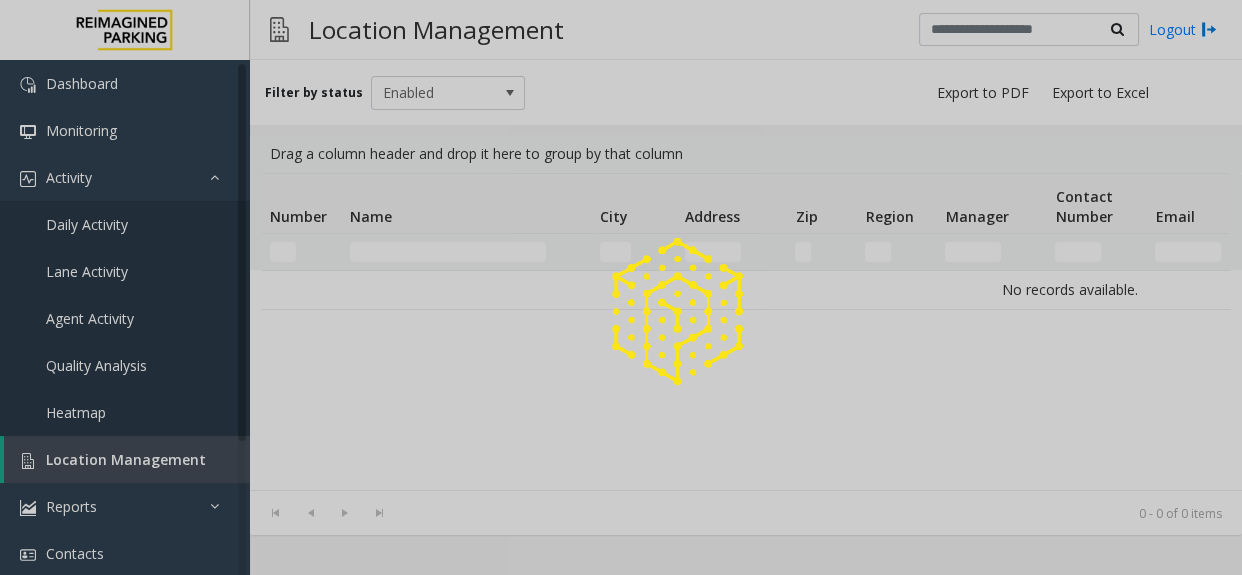 scroll, scrollTop: 0, scrollLeft: 0, axis: both 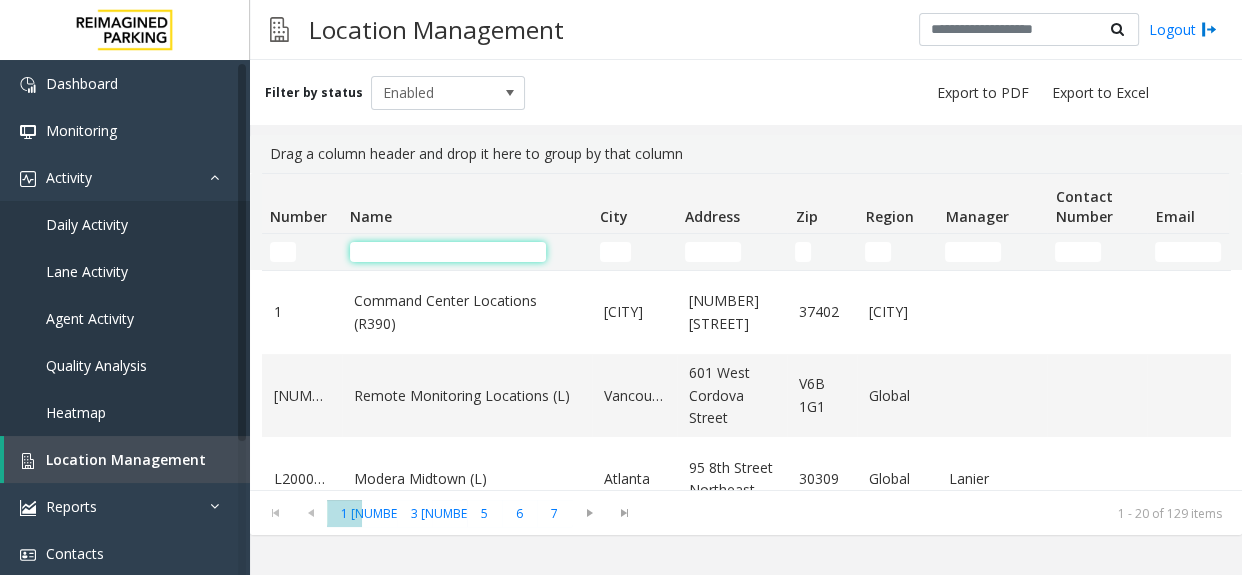 drag, startPoint x: 391, startPoint y: 259, endPoint x: 414, endPoint y: 266, distance: 24.04163 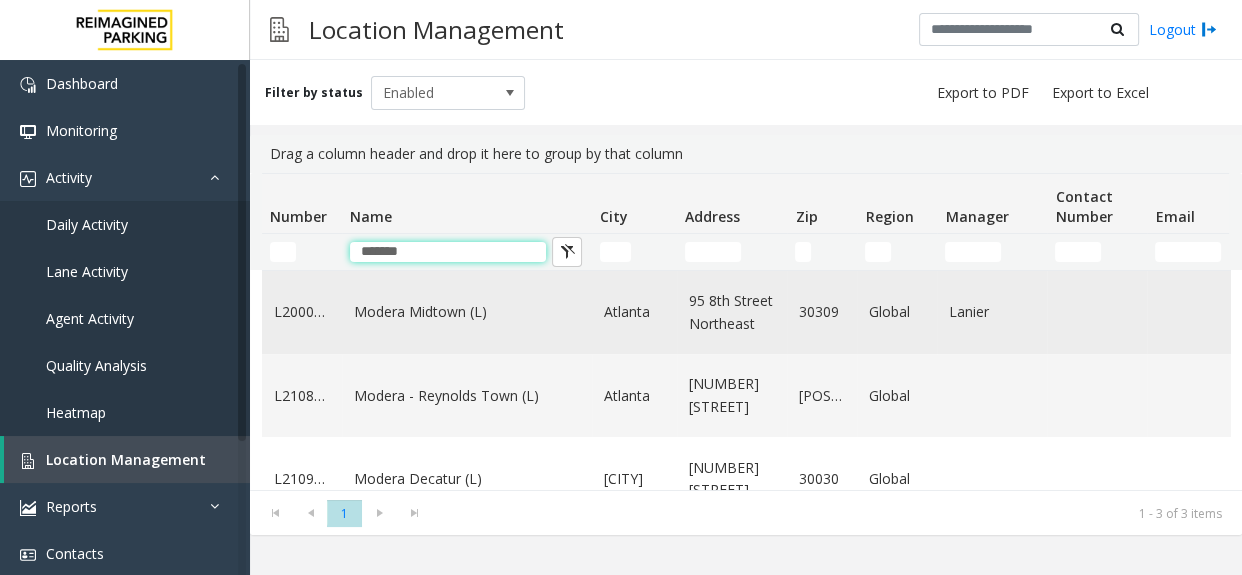 type on "******" 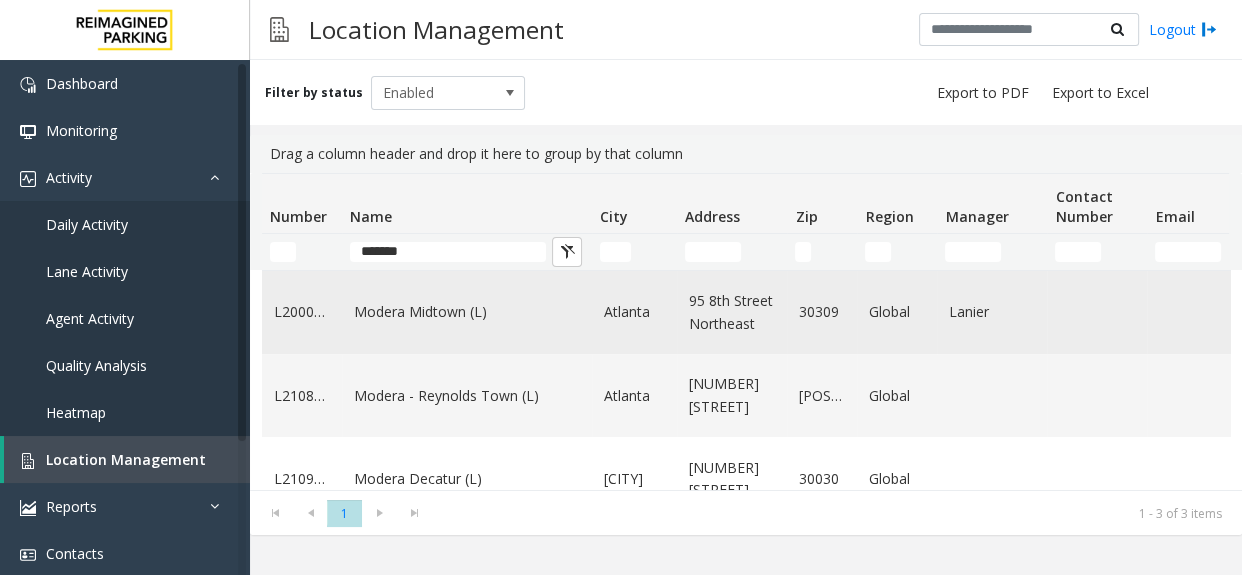 click on "Modera Midtown	(L)" 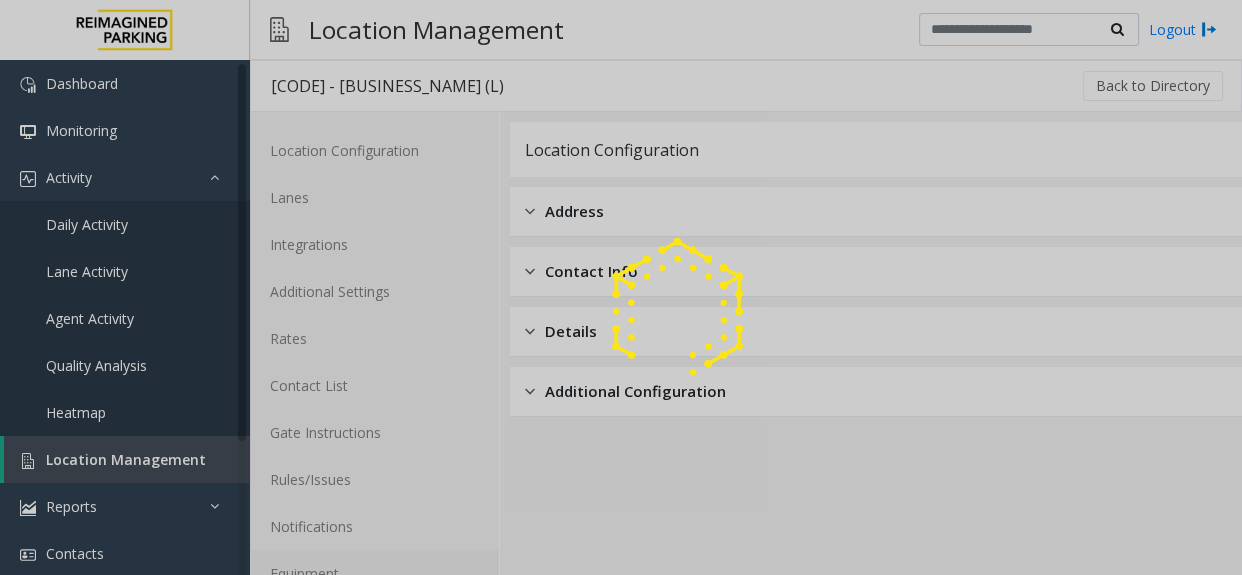 click on "Equipment" 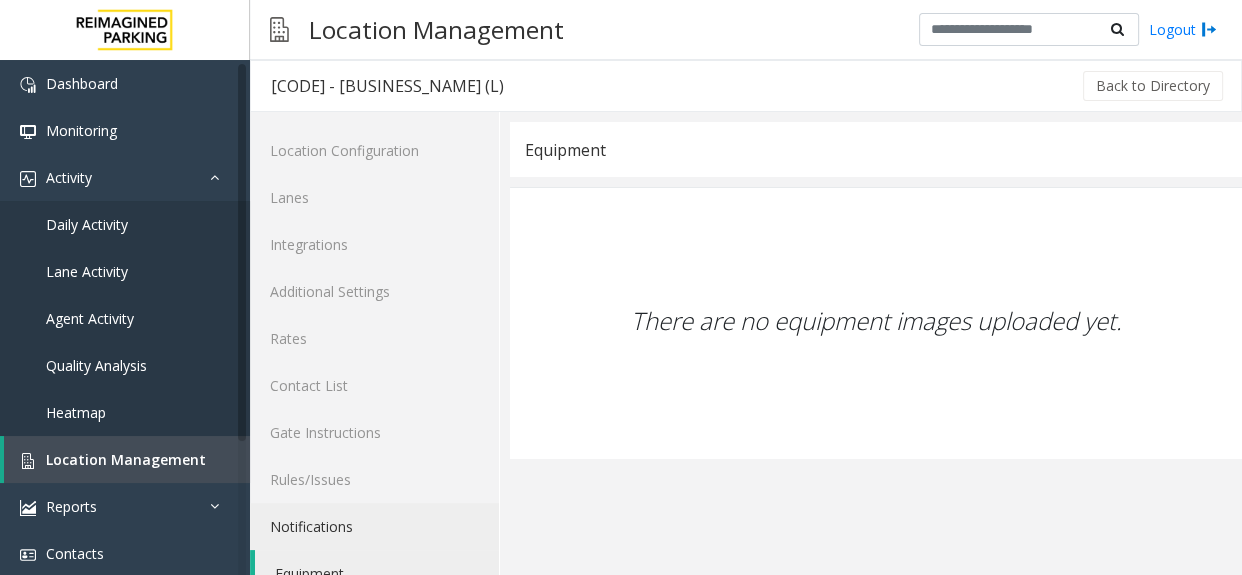 scroll, scrollTop: 83, scrollLeft: 0, axis: vertical 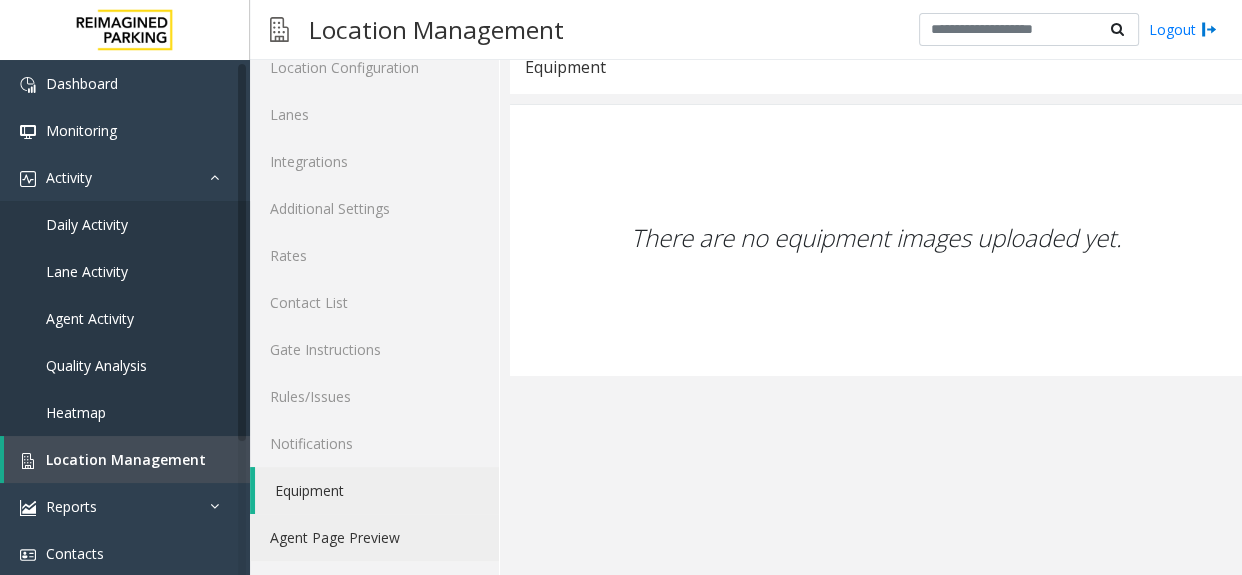 click on "Agent Page Preview" 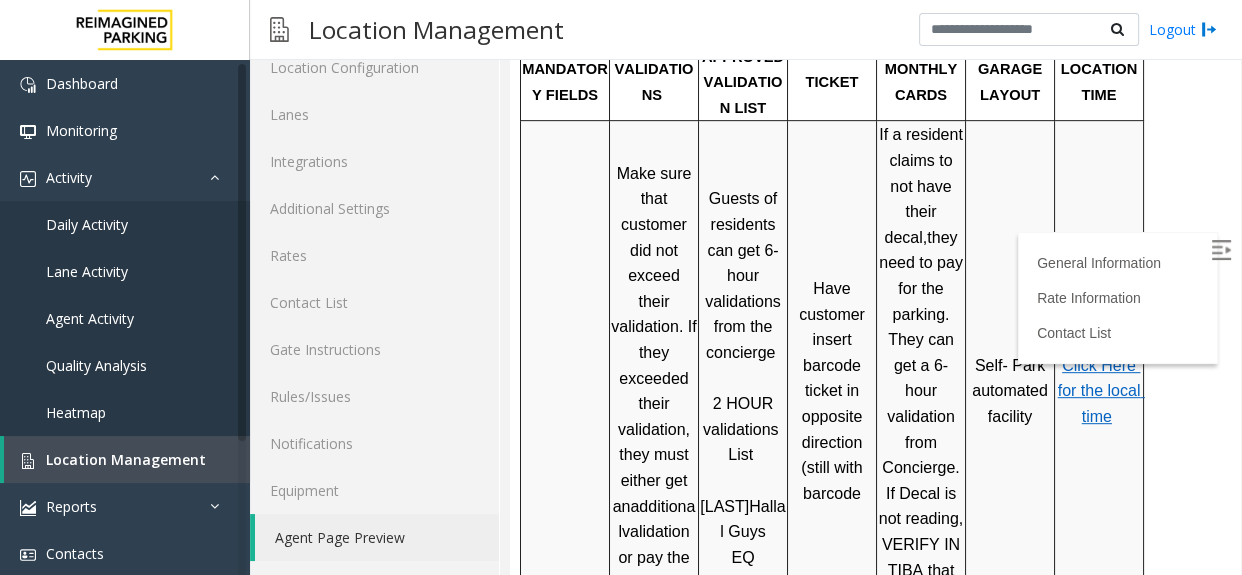 scroll, scrollTop: 909, scrollLeft: 0, axis: vertical 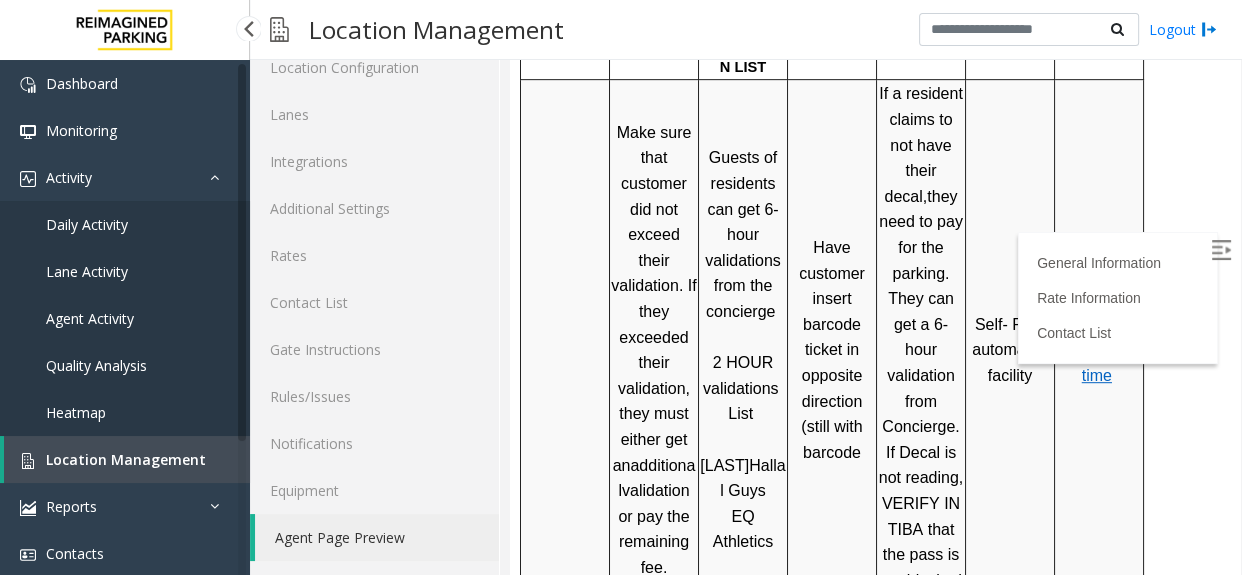 click on "Location Management" at bounding box center [126, 459] 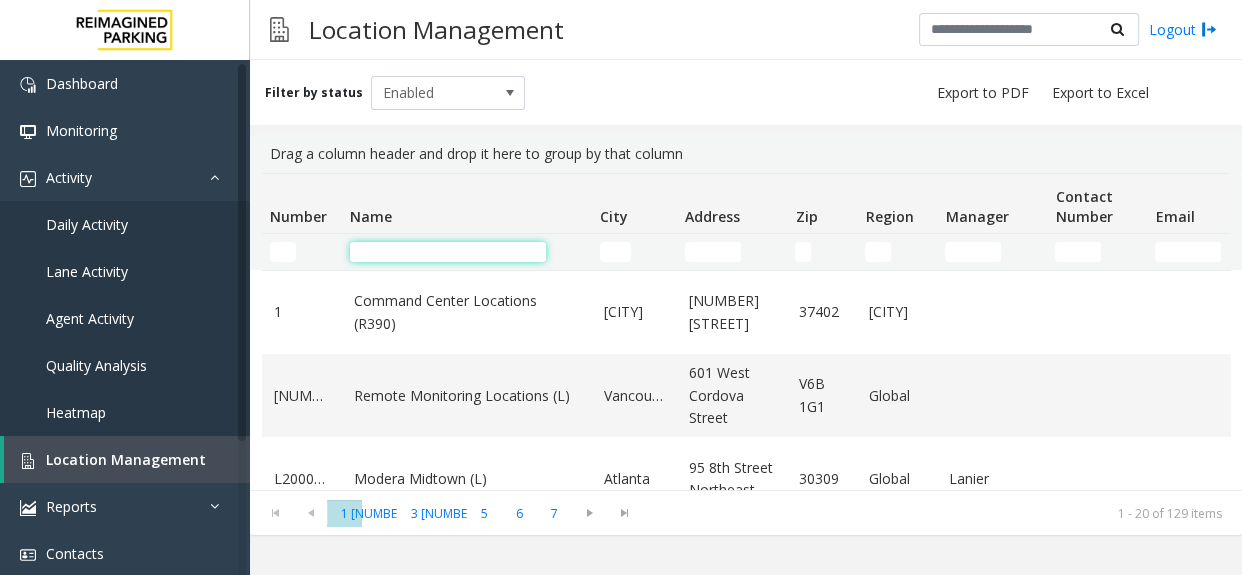 click 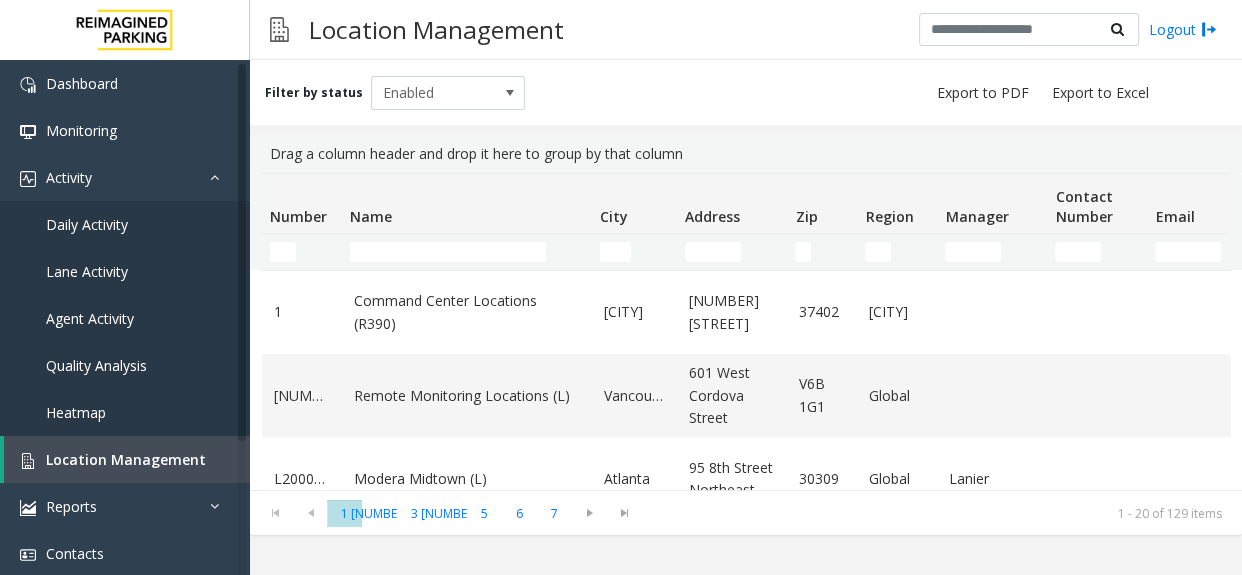 click 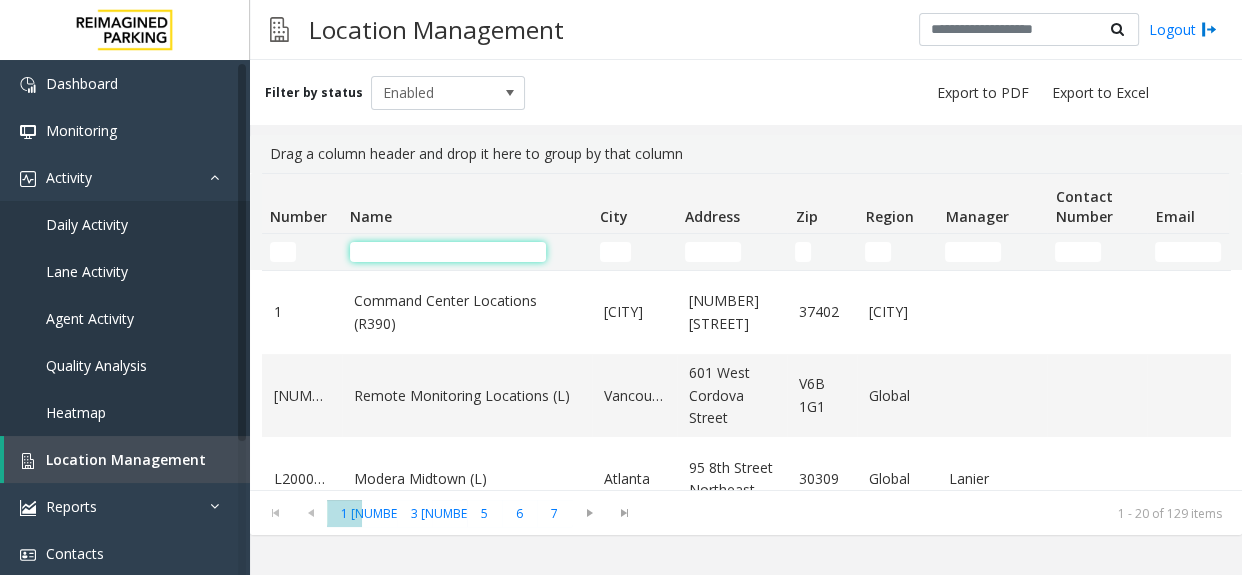 click 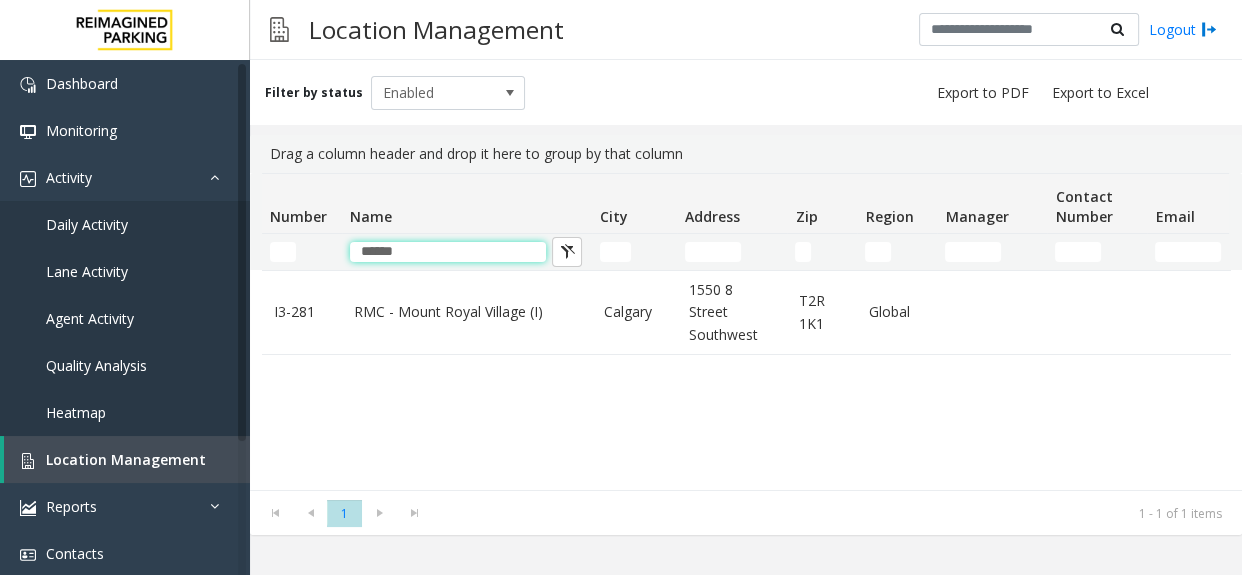 type on "*****" 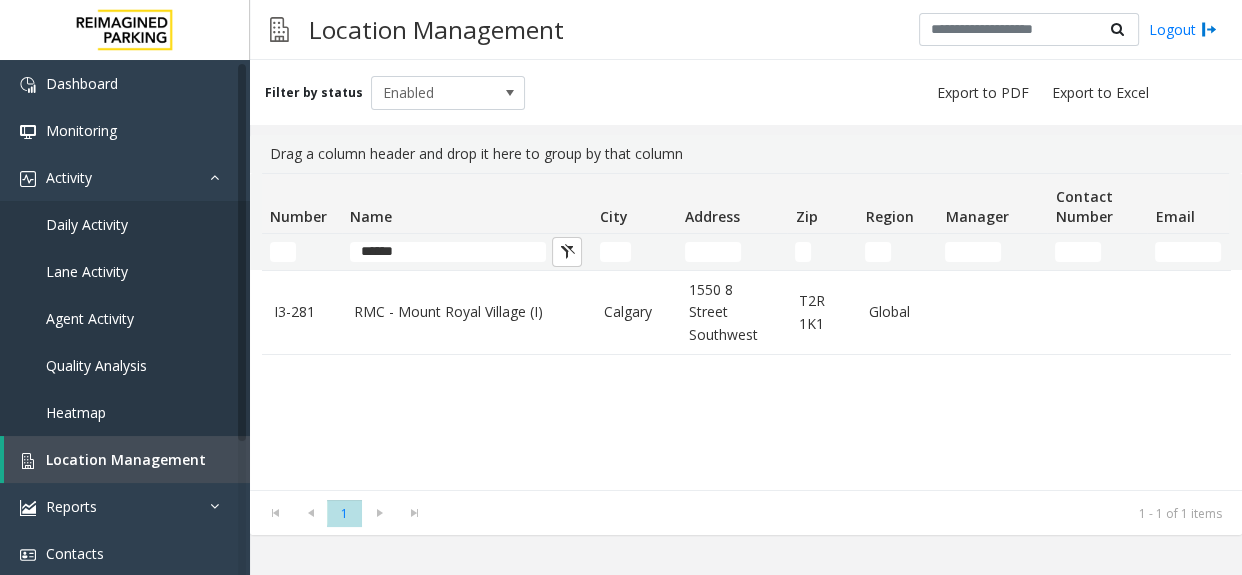click on "RMC - Mount Royal Village (I)" 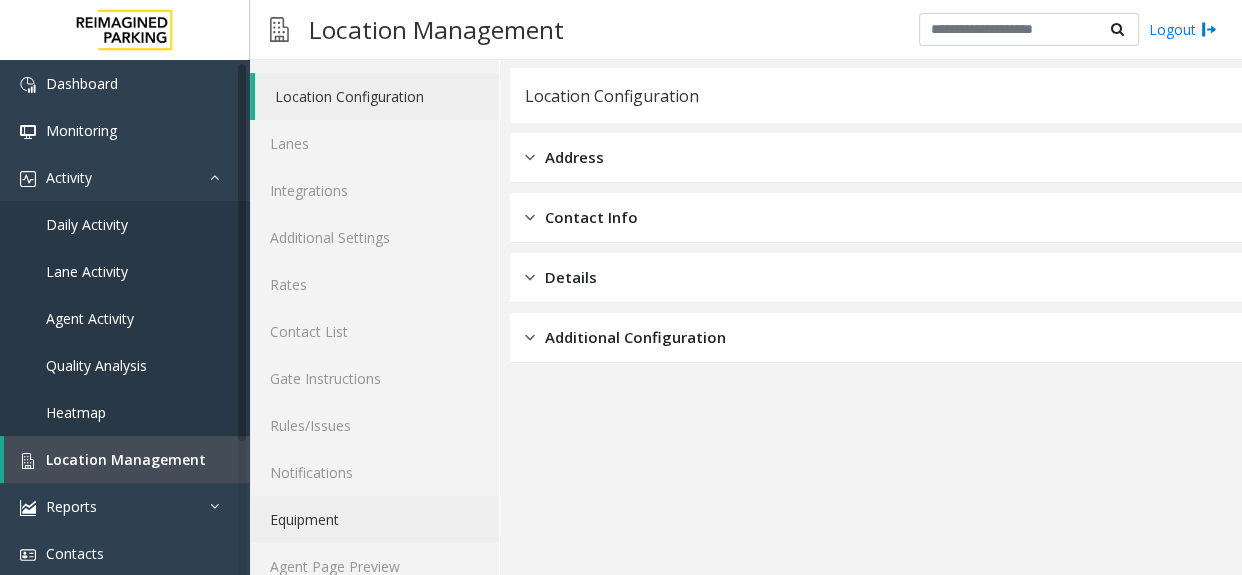 scroll, scrollTop: 83, scrollLeft: 0, axis: vertical 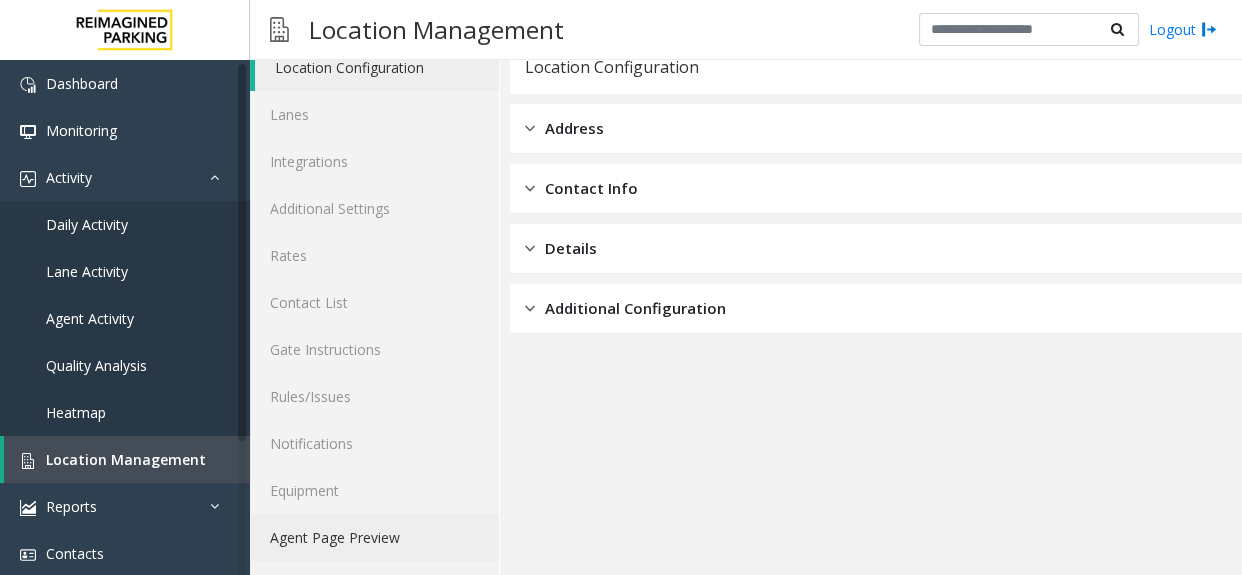 click on "Agent Page Preview" 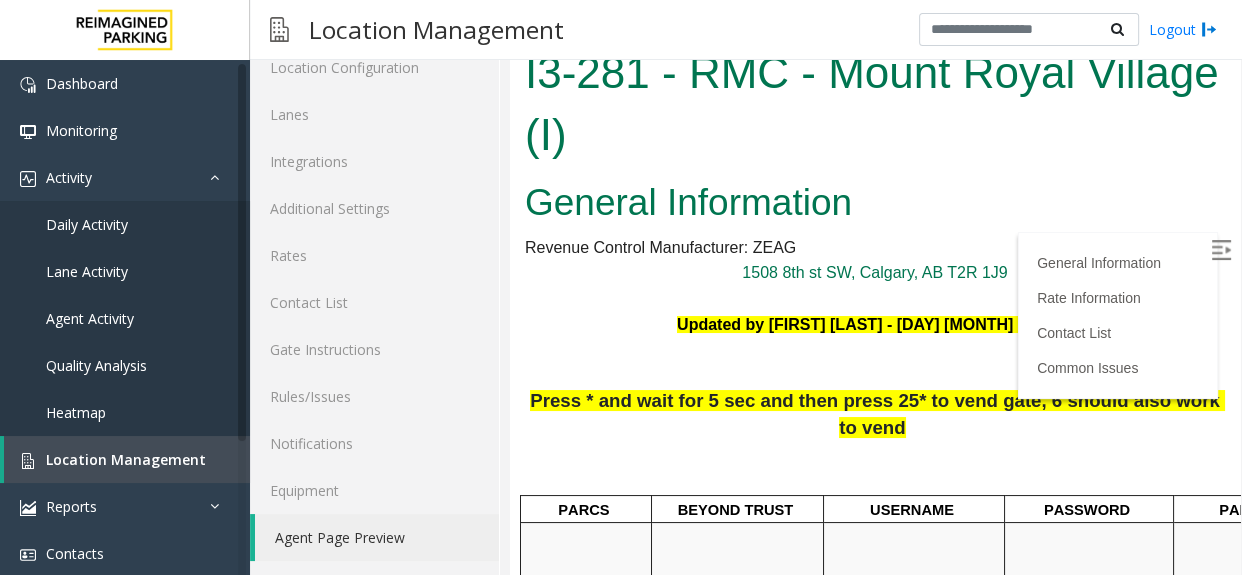 scroll, scrollTop: 181, scrollLeft: 0, axis: vertical 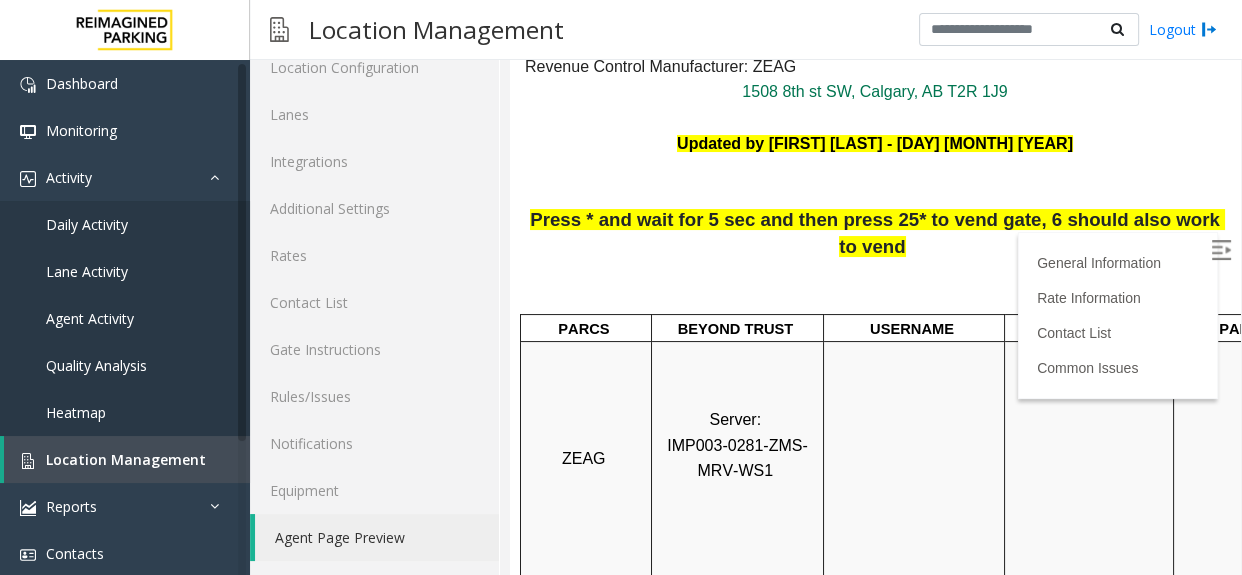 click at bounding box center (1221, 250) 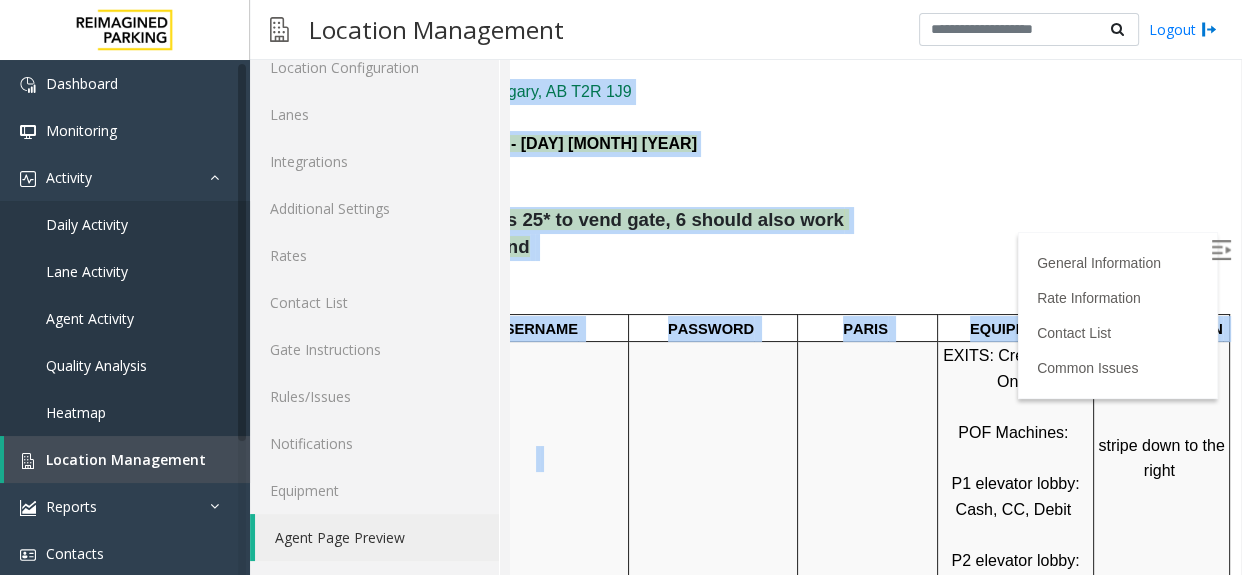 drag, startPoint x: 911, startPoint y: 467, endPoint x: 1270, endPoint y: 444, distance: 359.73602 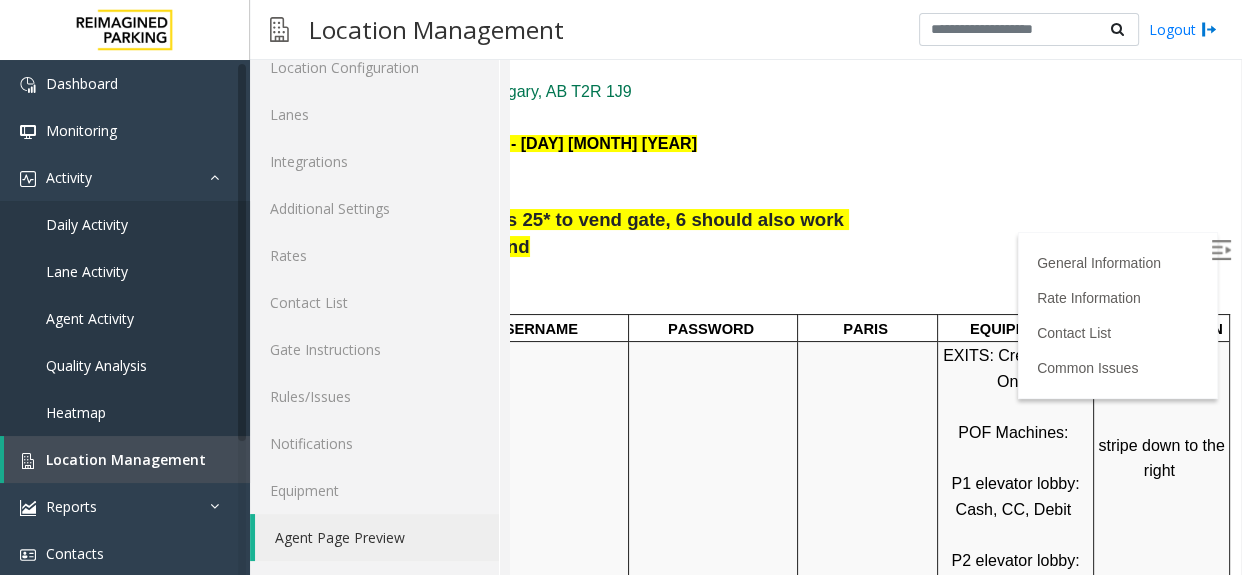 click on "P1 elevator lobby: Cash, CC, Debit" at bounding box center [1017, 496] 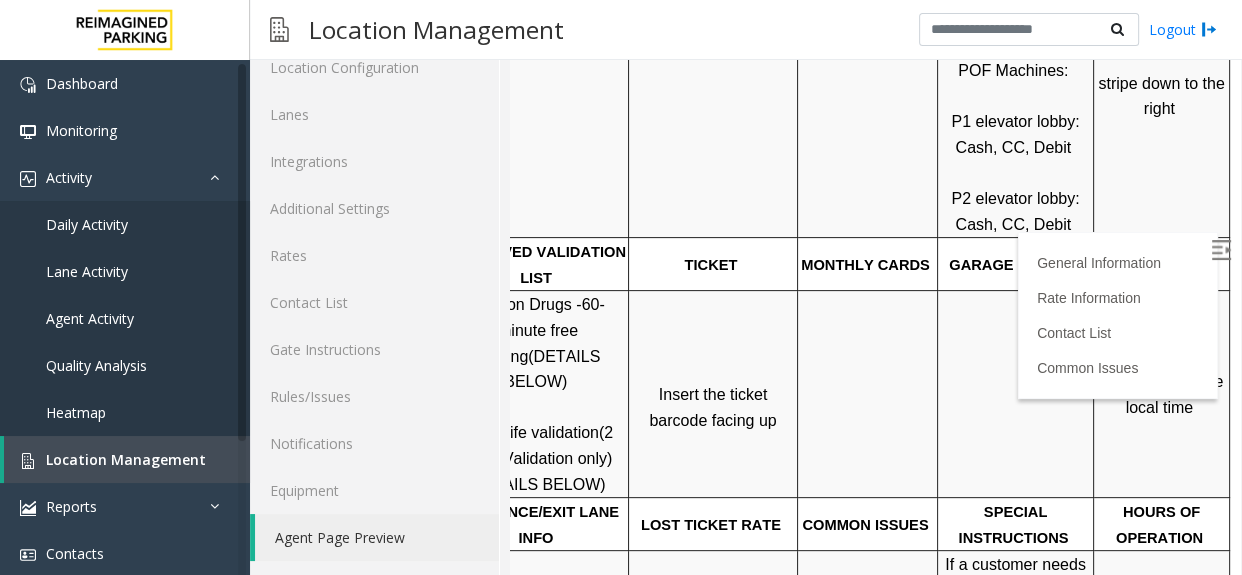 scroll, scrollTop: 545, scrollLeft: 402, axis: both 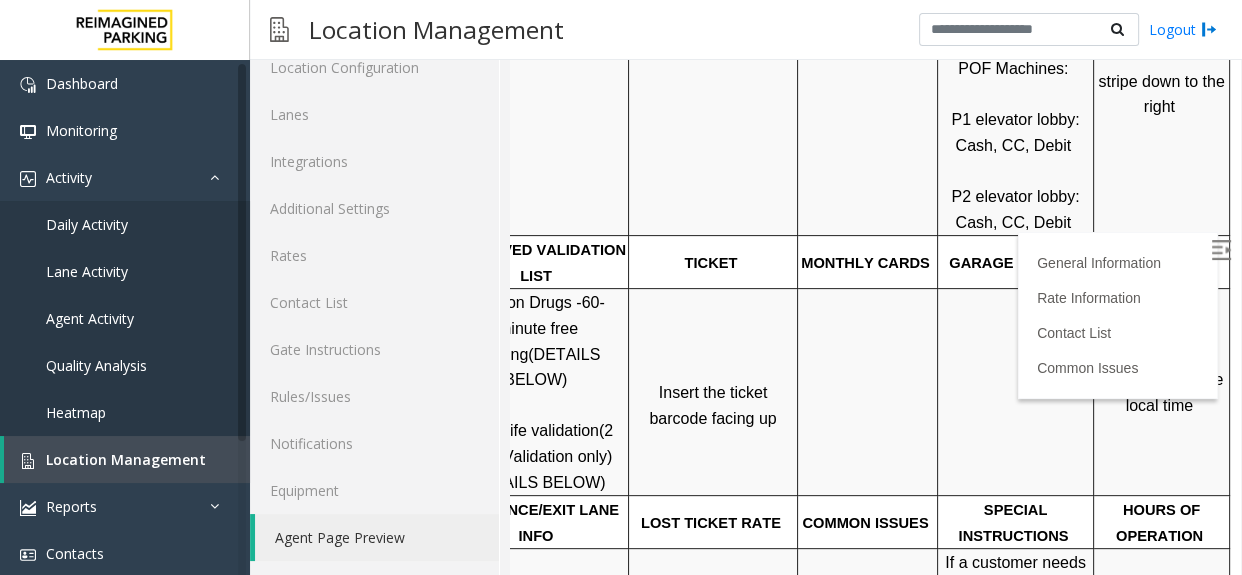 click on "Click Here for the local time" at bounding box center (1164, 392) 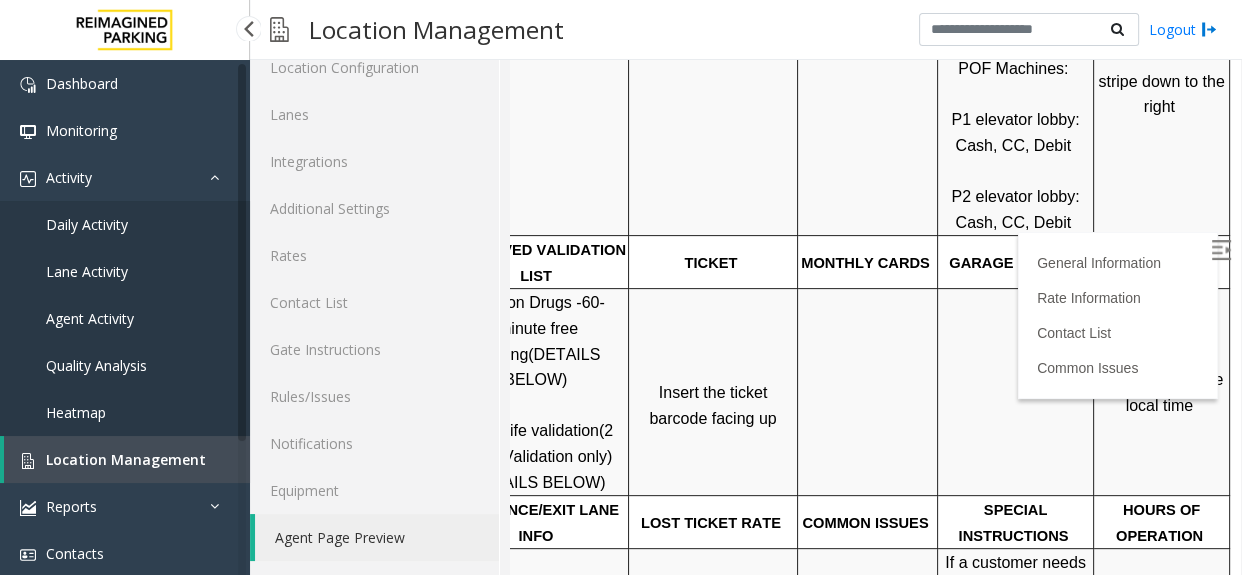 click on "Location Management" at bounding box center (126, 459) 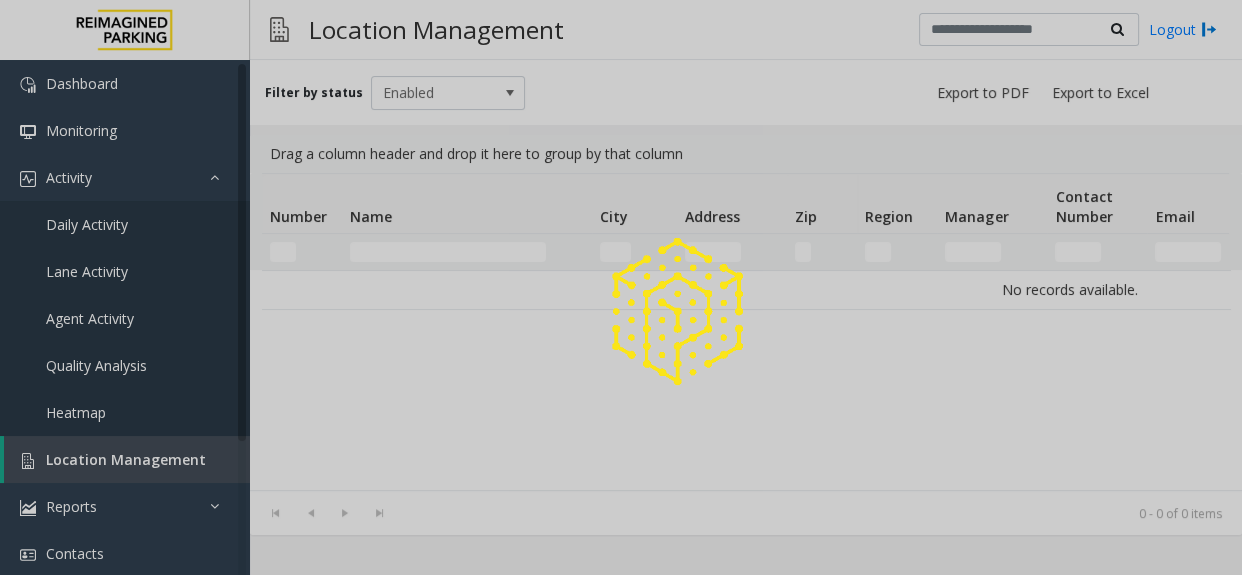 scroll, scrollTop: 0, scrollLeft: 0, axis: both 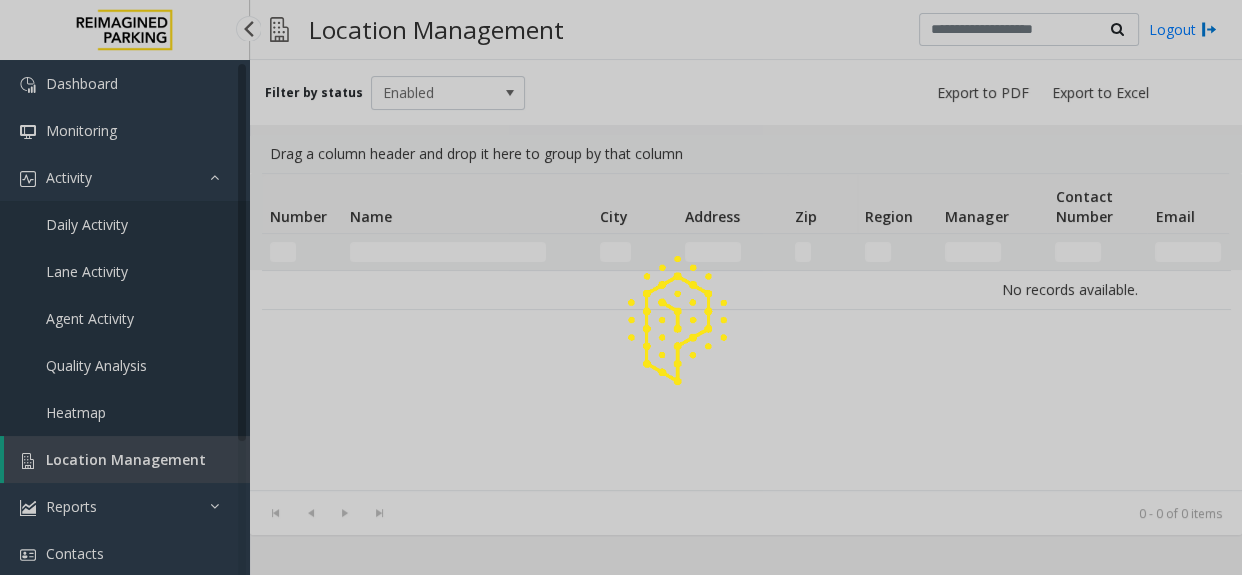click 